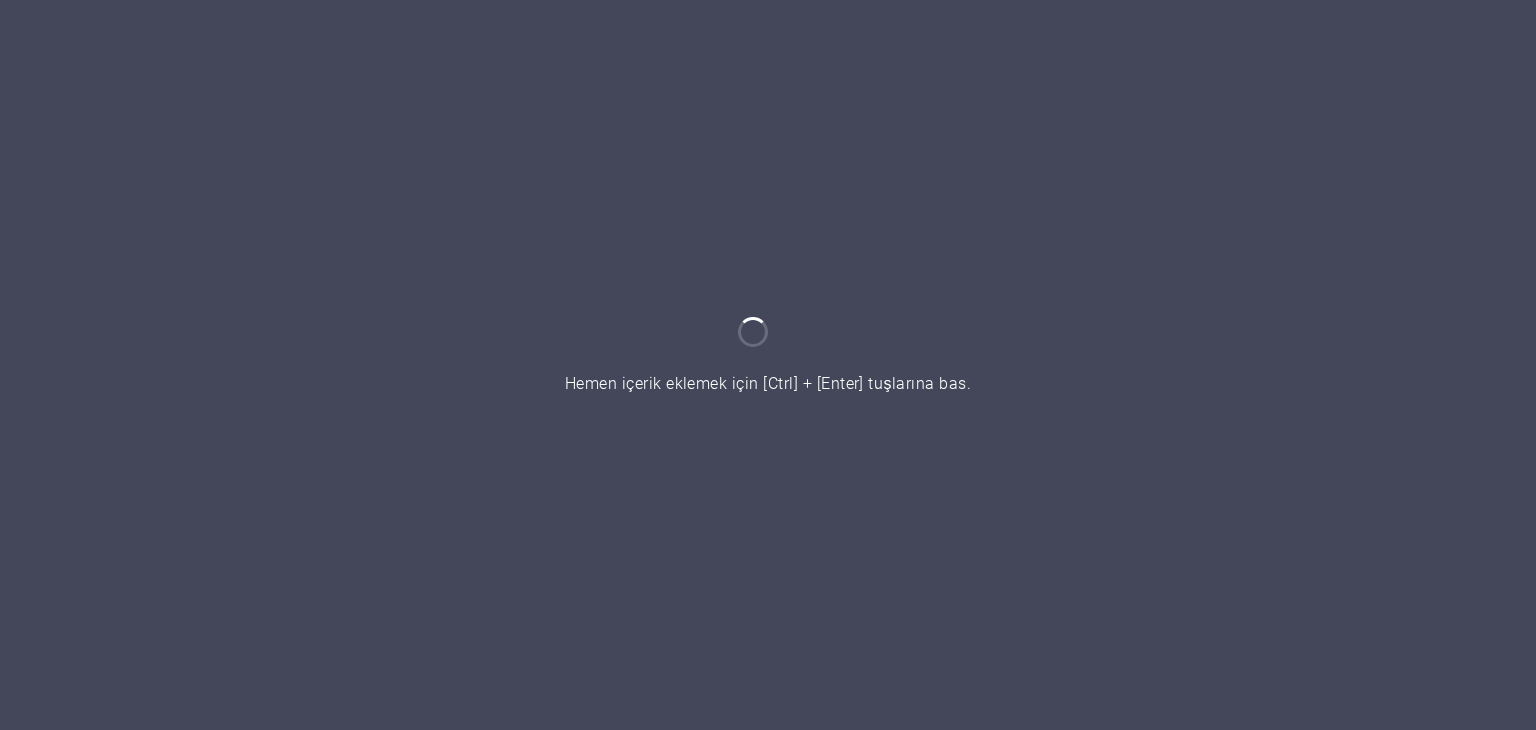 scroll, scrollTop: 0, scrollLeft: 0, axis: both 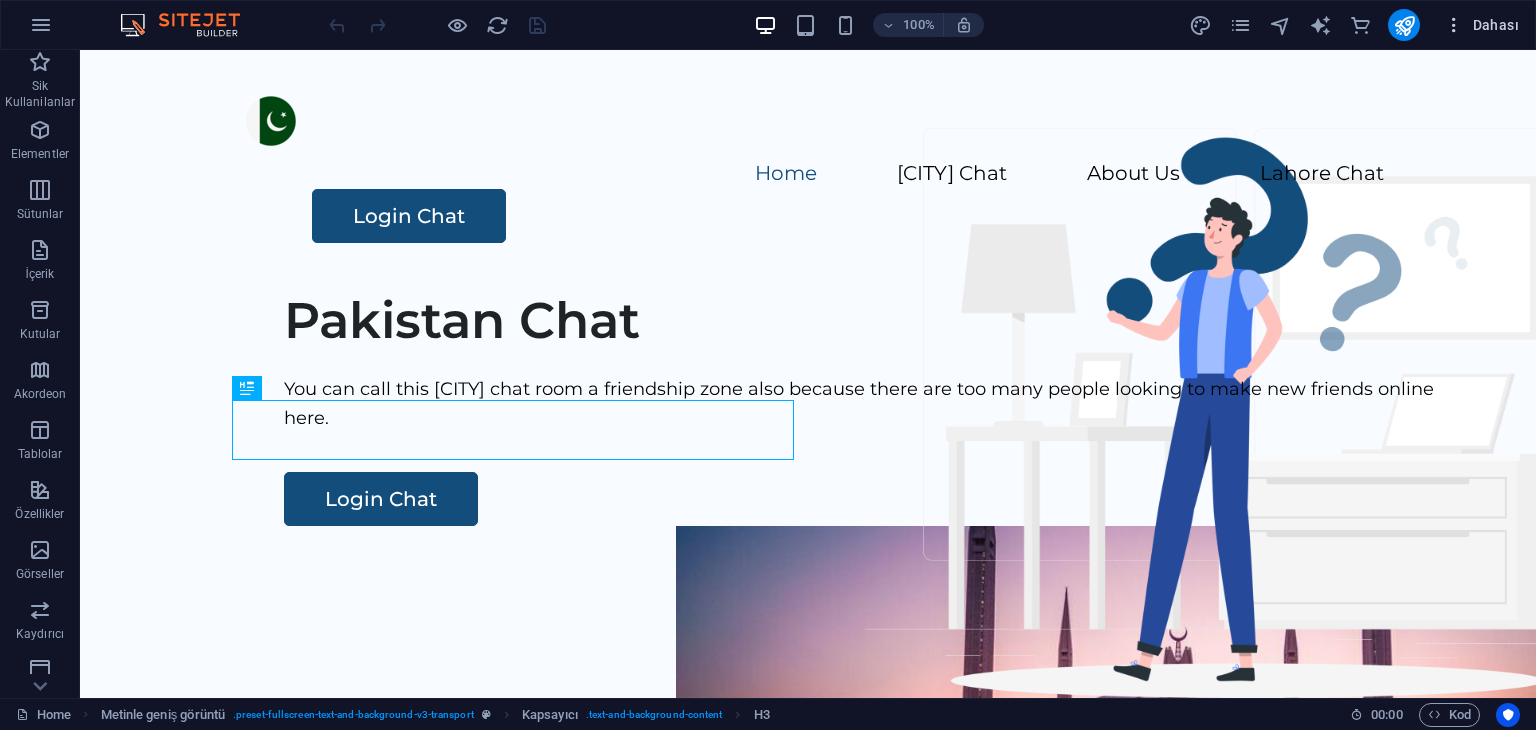 click at bounding box center (1454, 25) 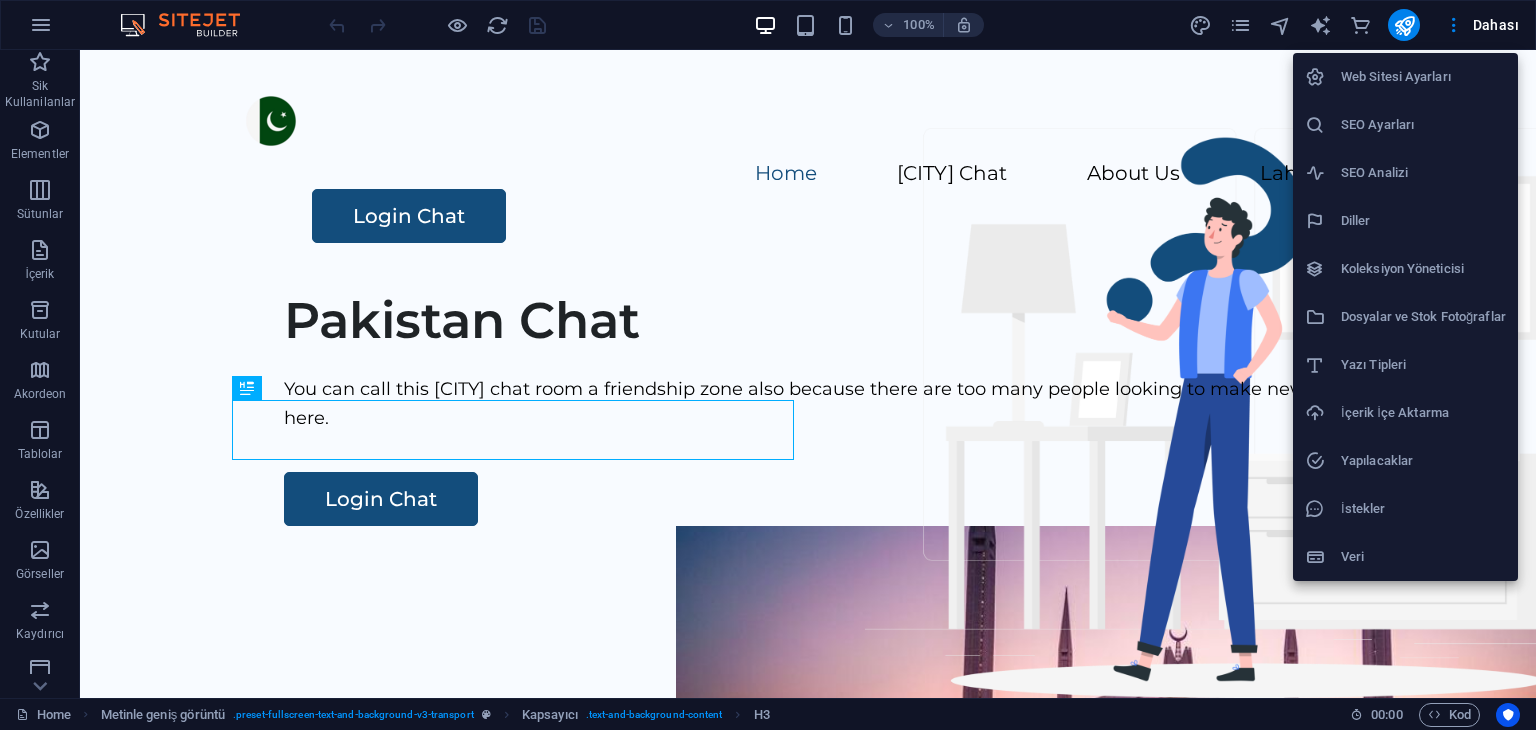click on "Web Sitesi Ayarları" at bounding box center (1423, 77) 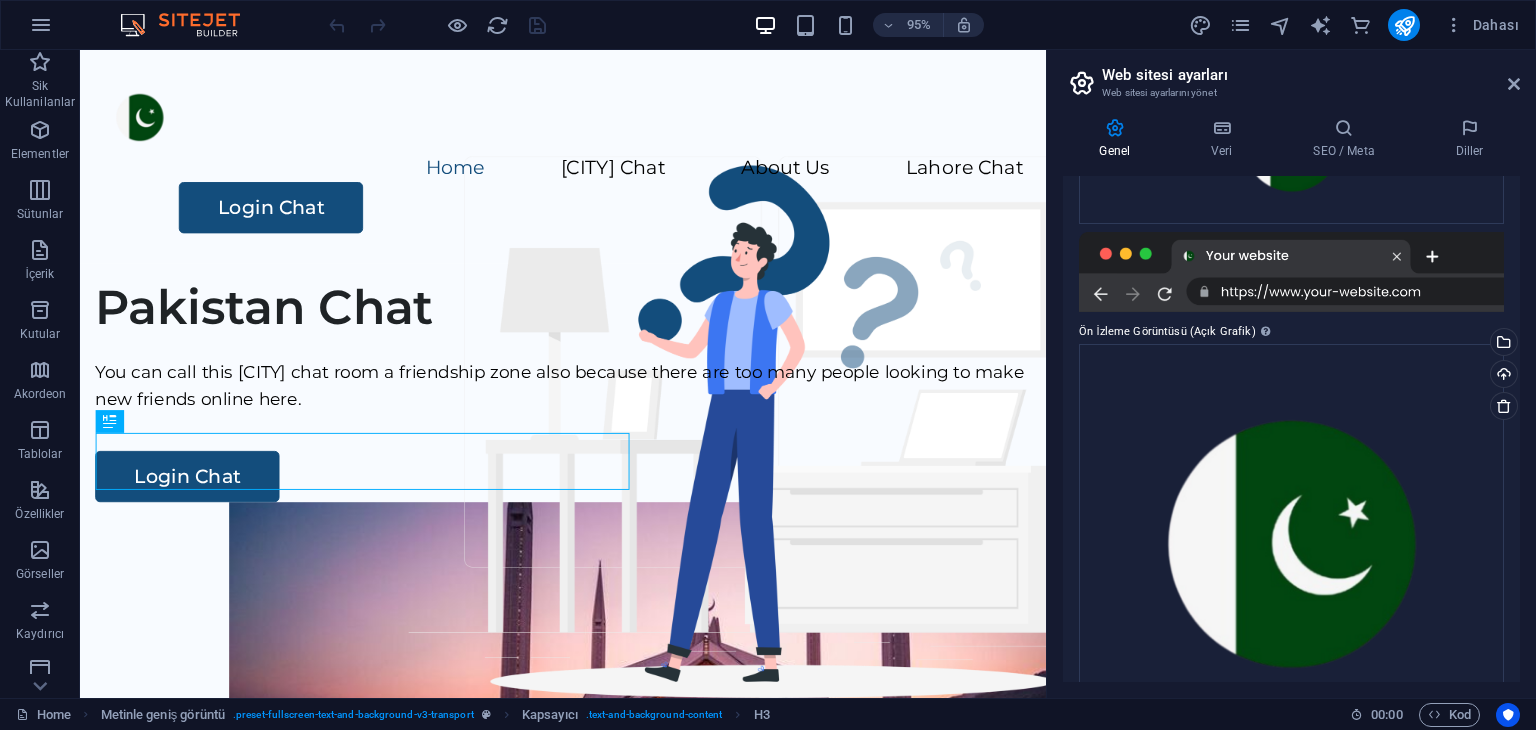 scroll, scrollTop: 0, scrollLeft: 0, axis: both 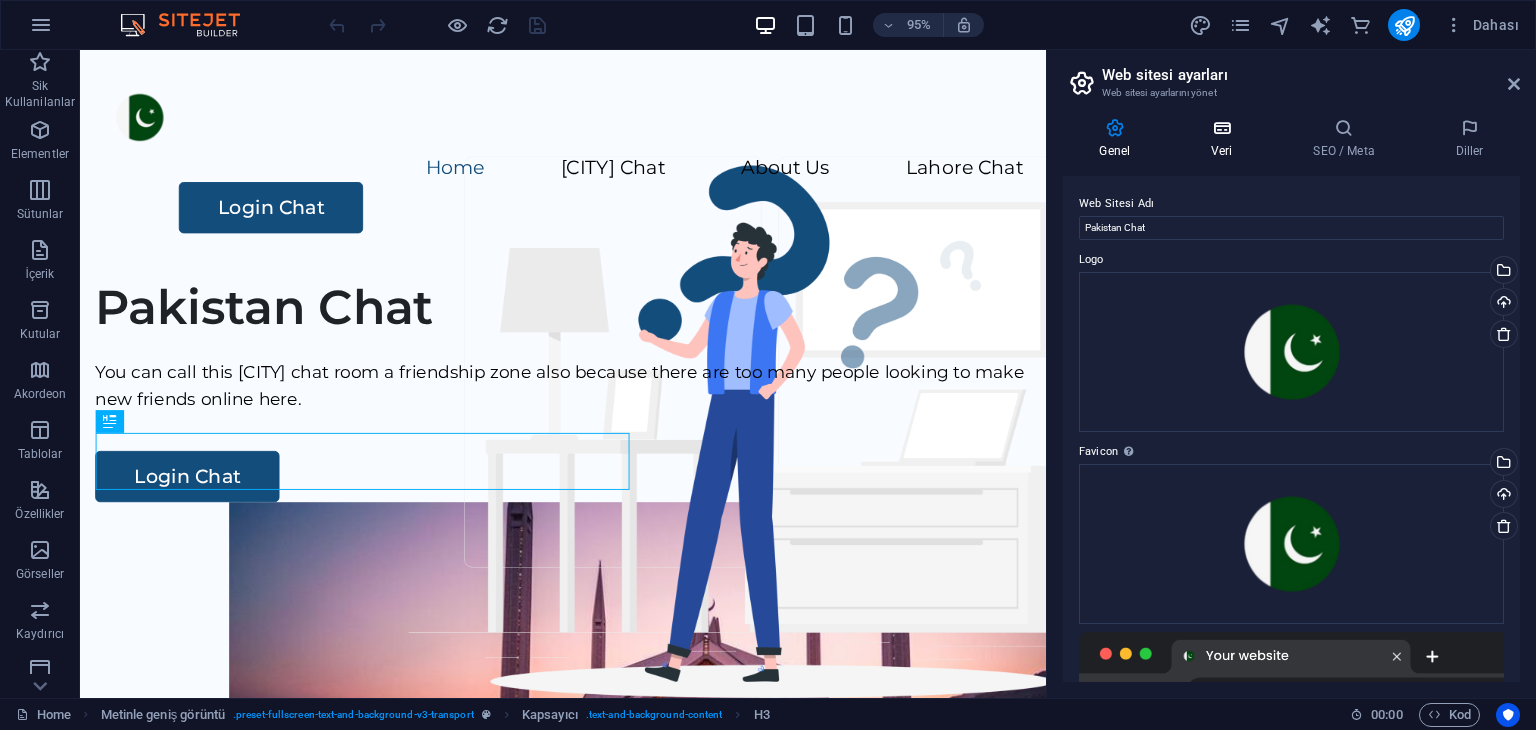 click at bounding box center [1222, 128] 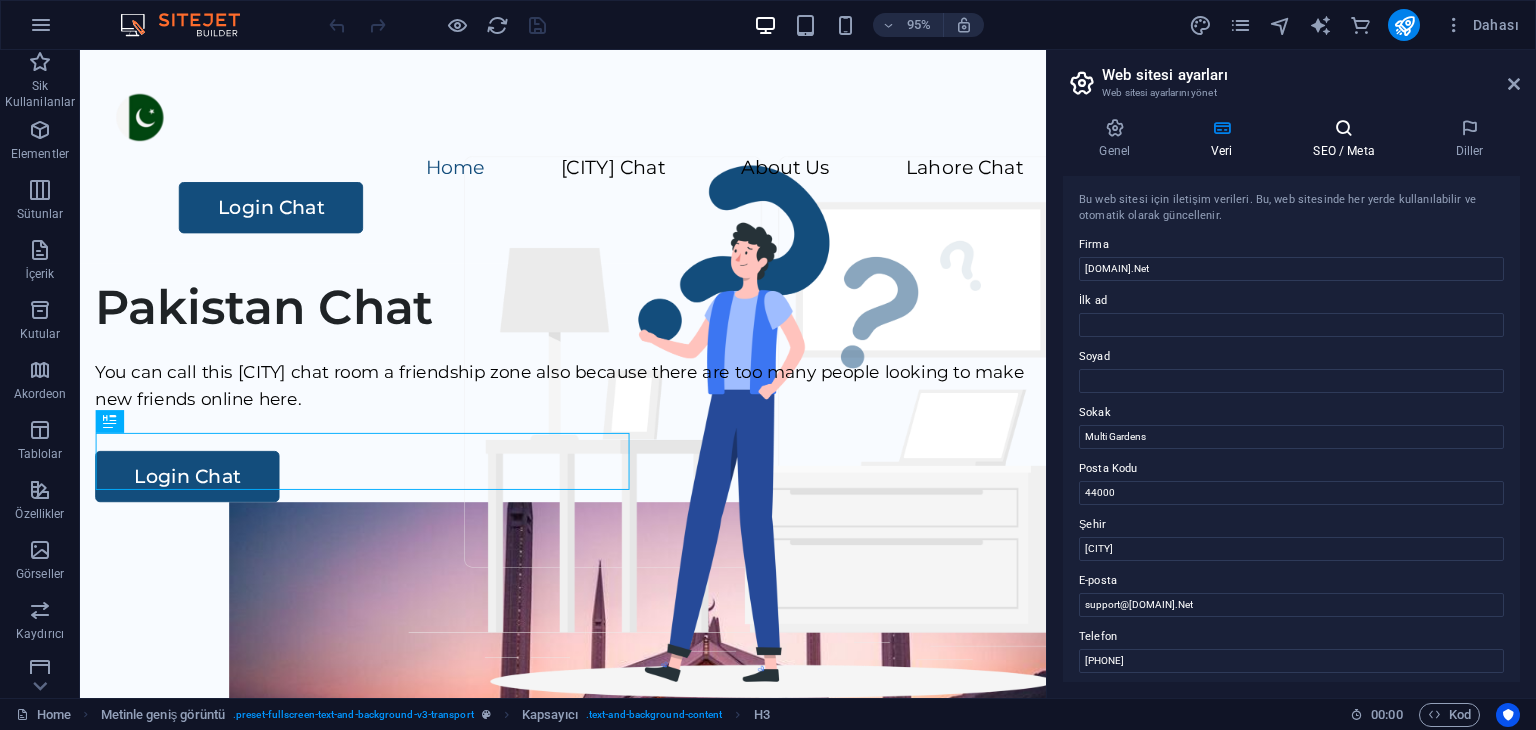 click at bounding box center (1344, 128) 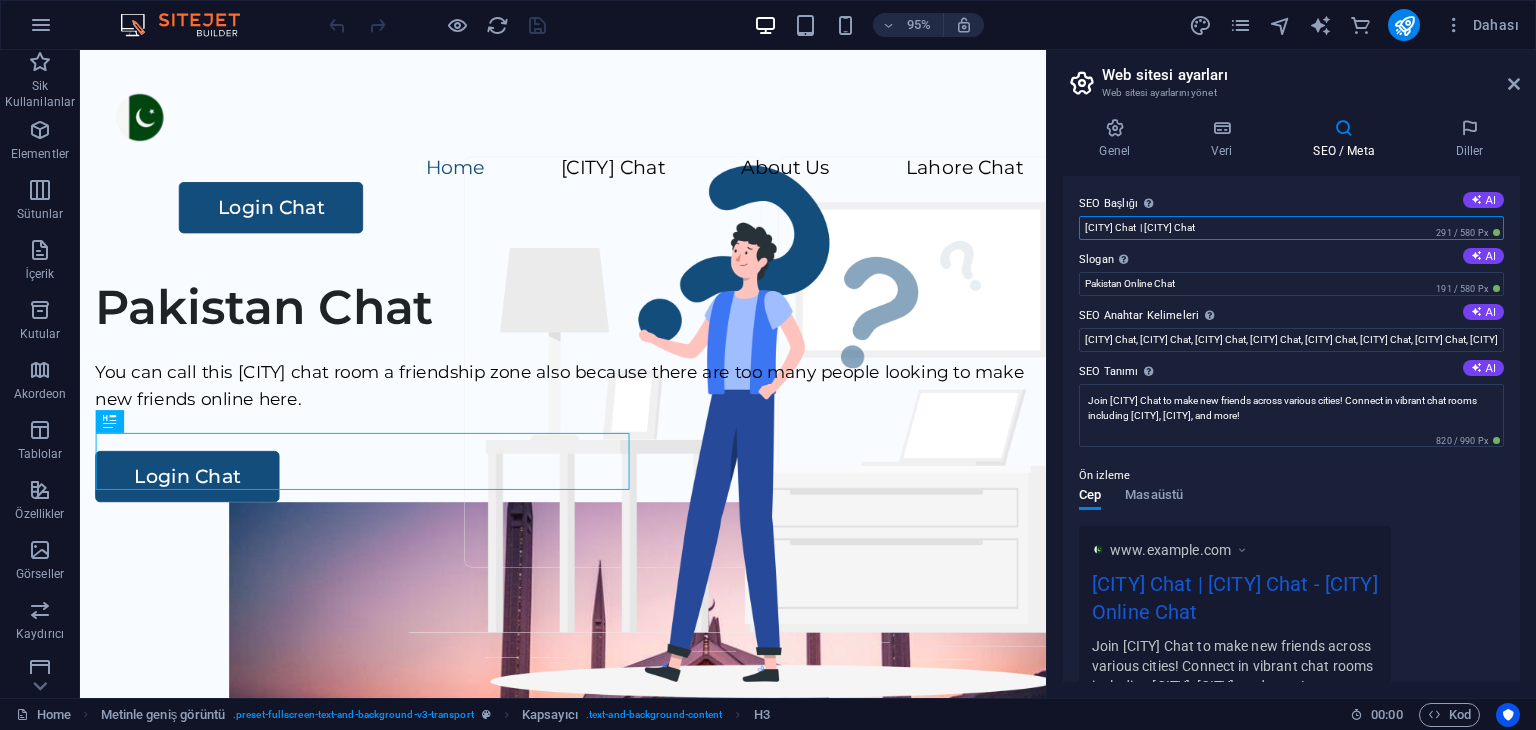 click on "Pakistan Chat  | İslamabad Chat" at bounding box center (1291, 228) 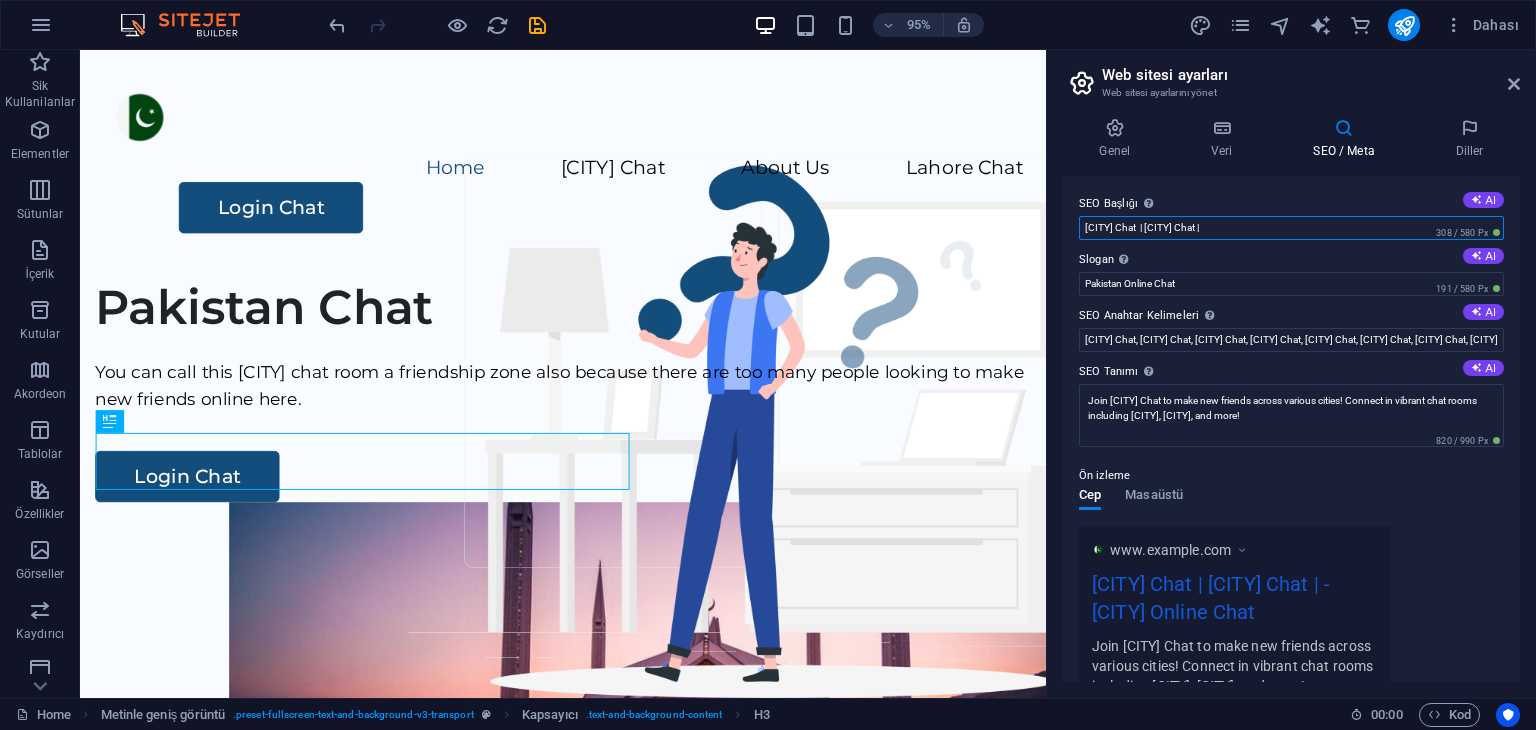 paste on "Lahore Chat" 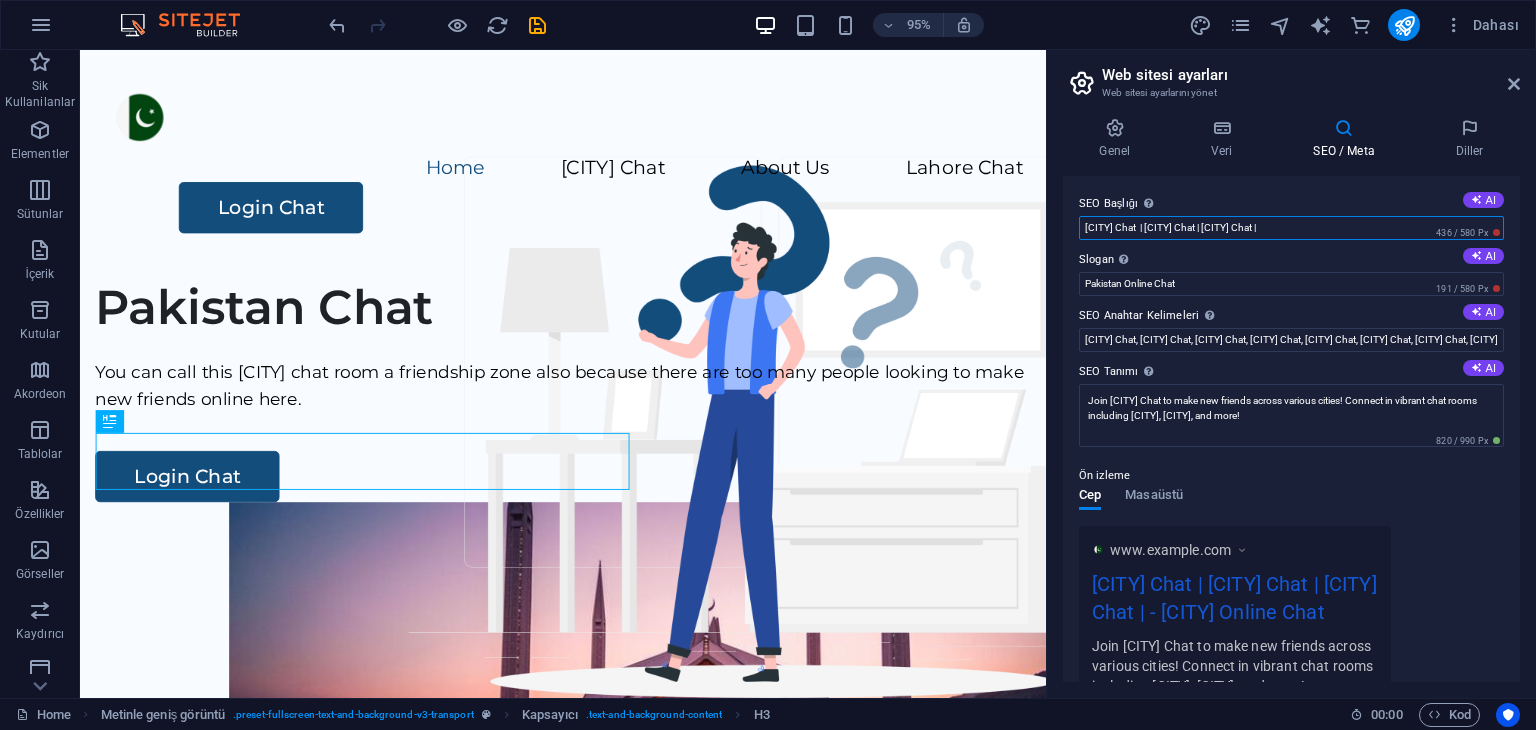 paste on "Punjab Chat" 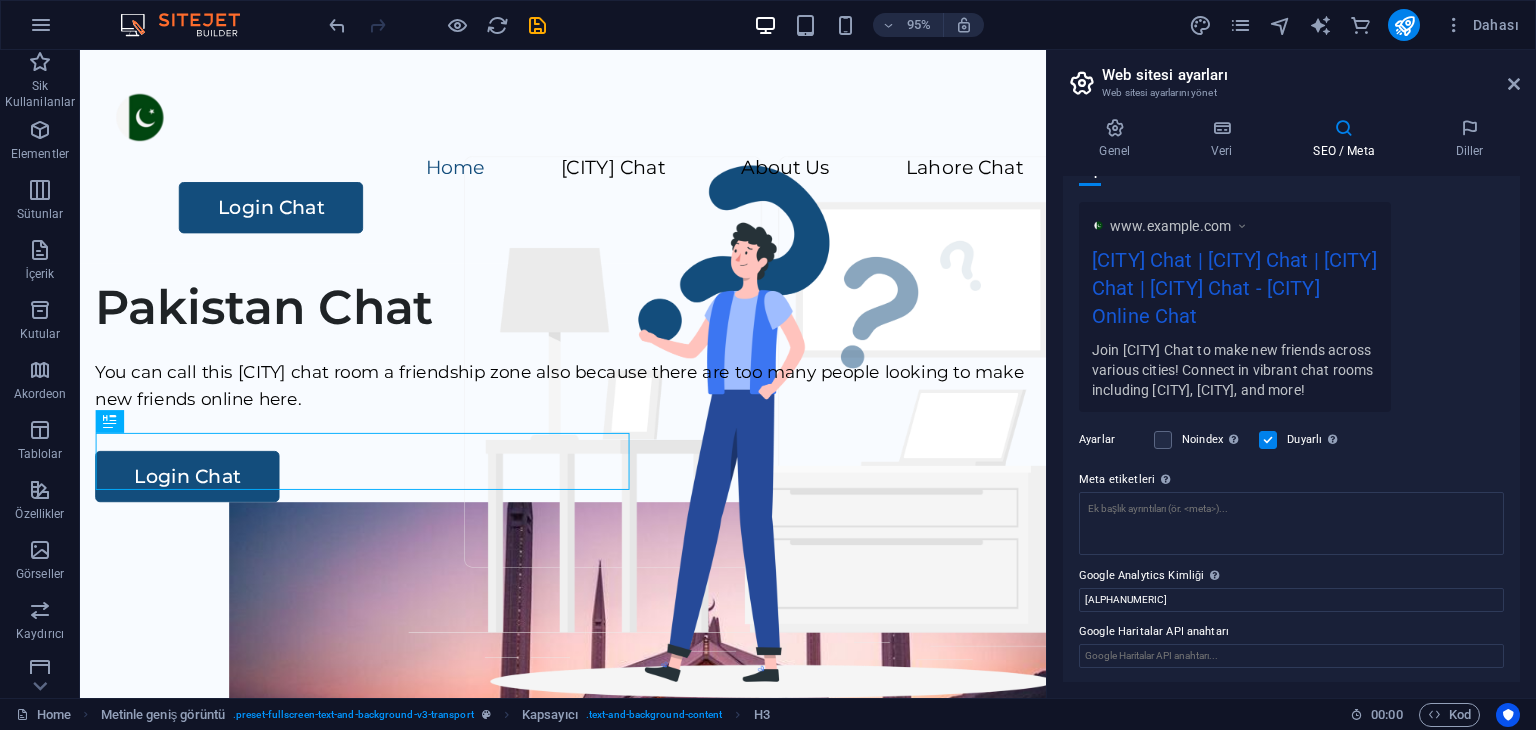 scroll, scrollTop: 0, scrollLeft: 0, axis: both 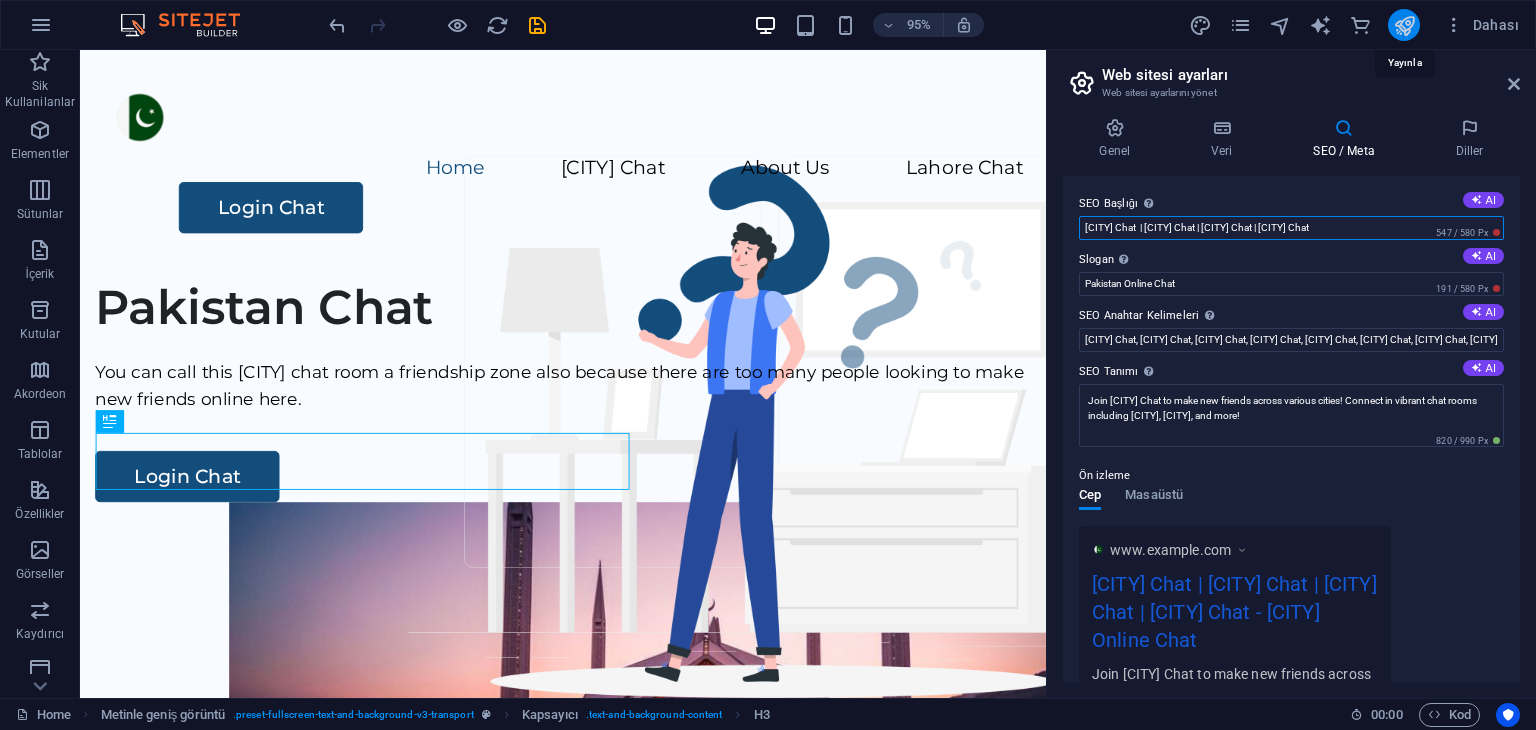 type on "[COUNTRY] Chat  | [CITY] Chat | [CITY] Chat | [REGION] Chat" 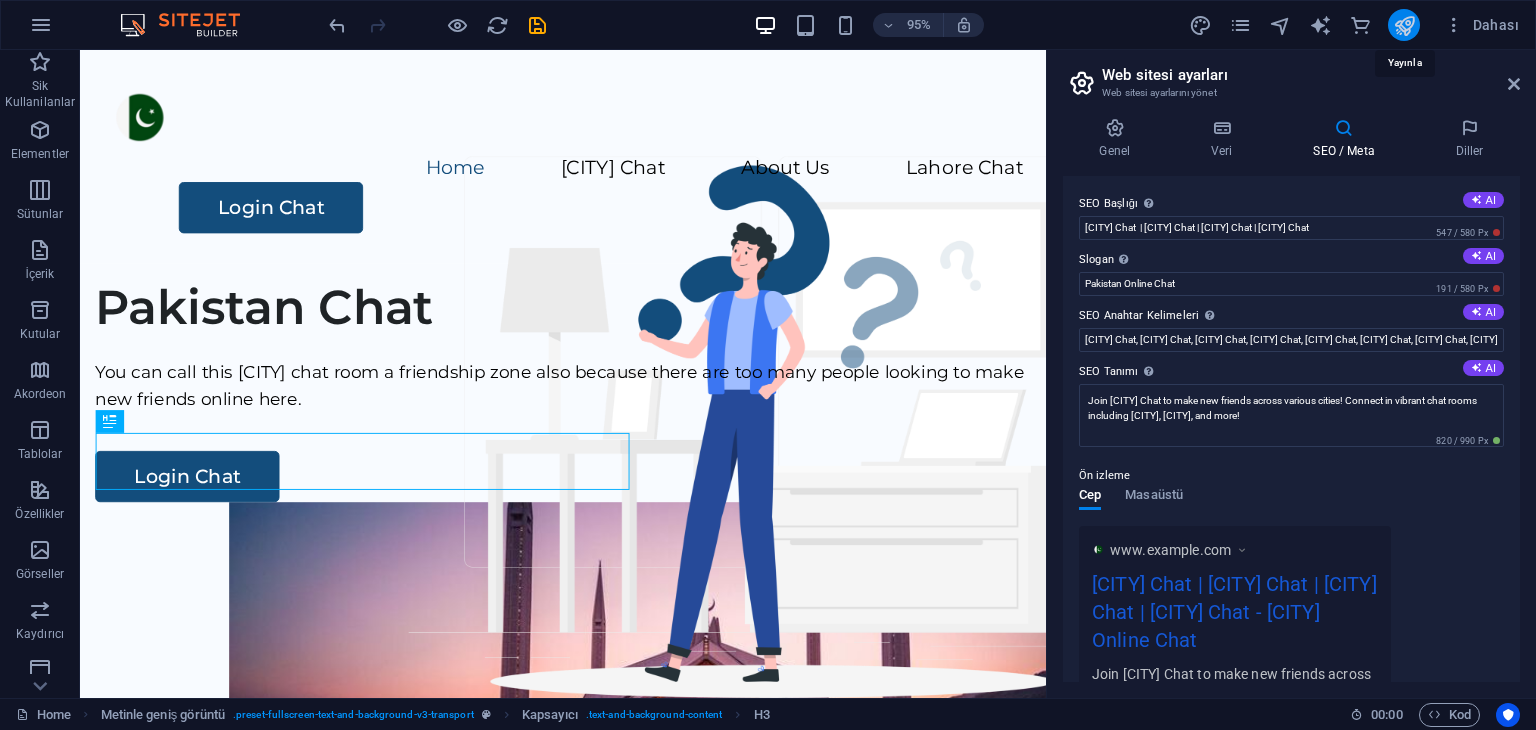 click at bounding box center (1404, 25) 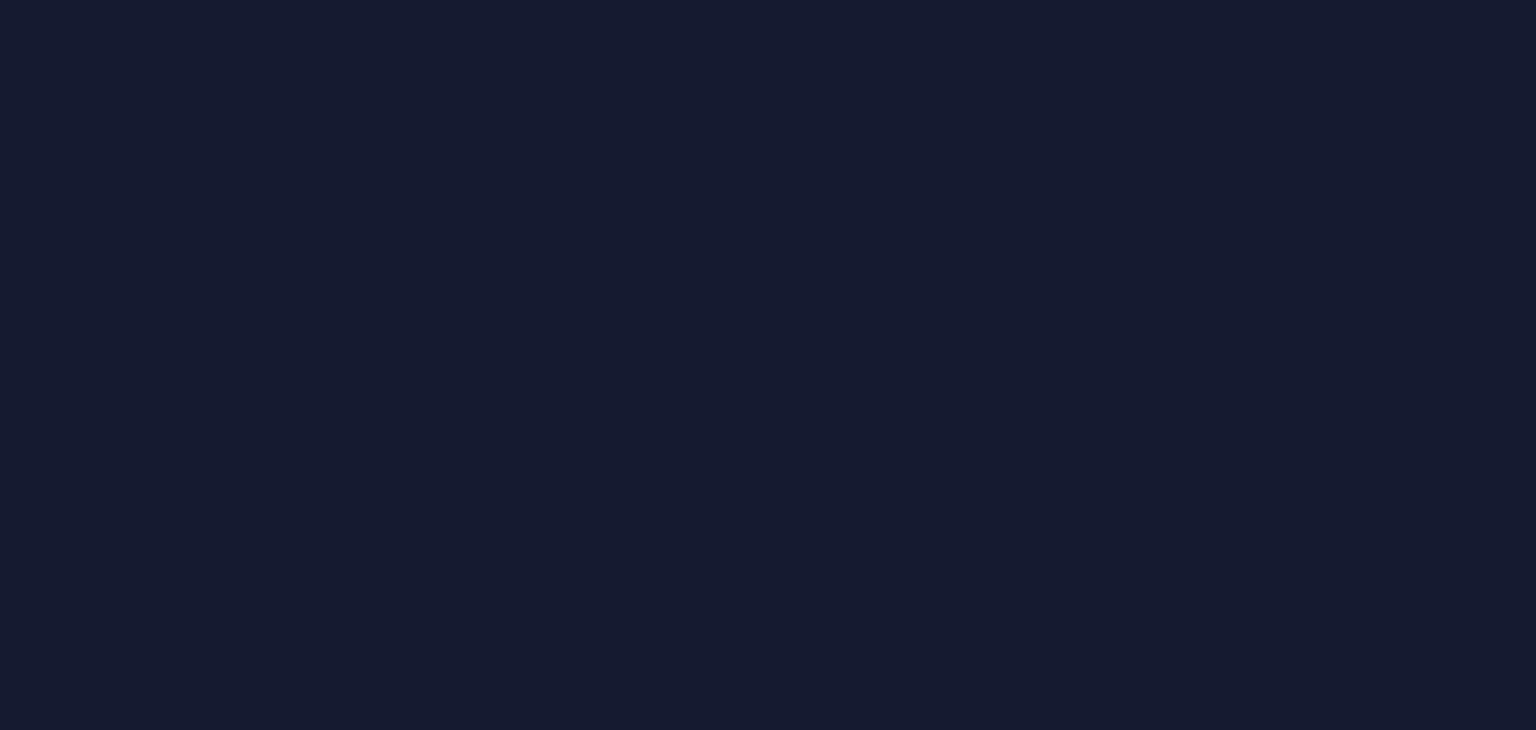 scroll, scrollTop: 0, scrollLeft: 0, axis: both 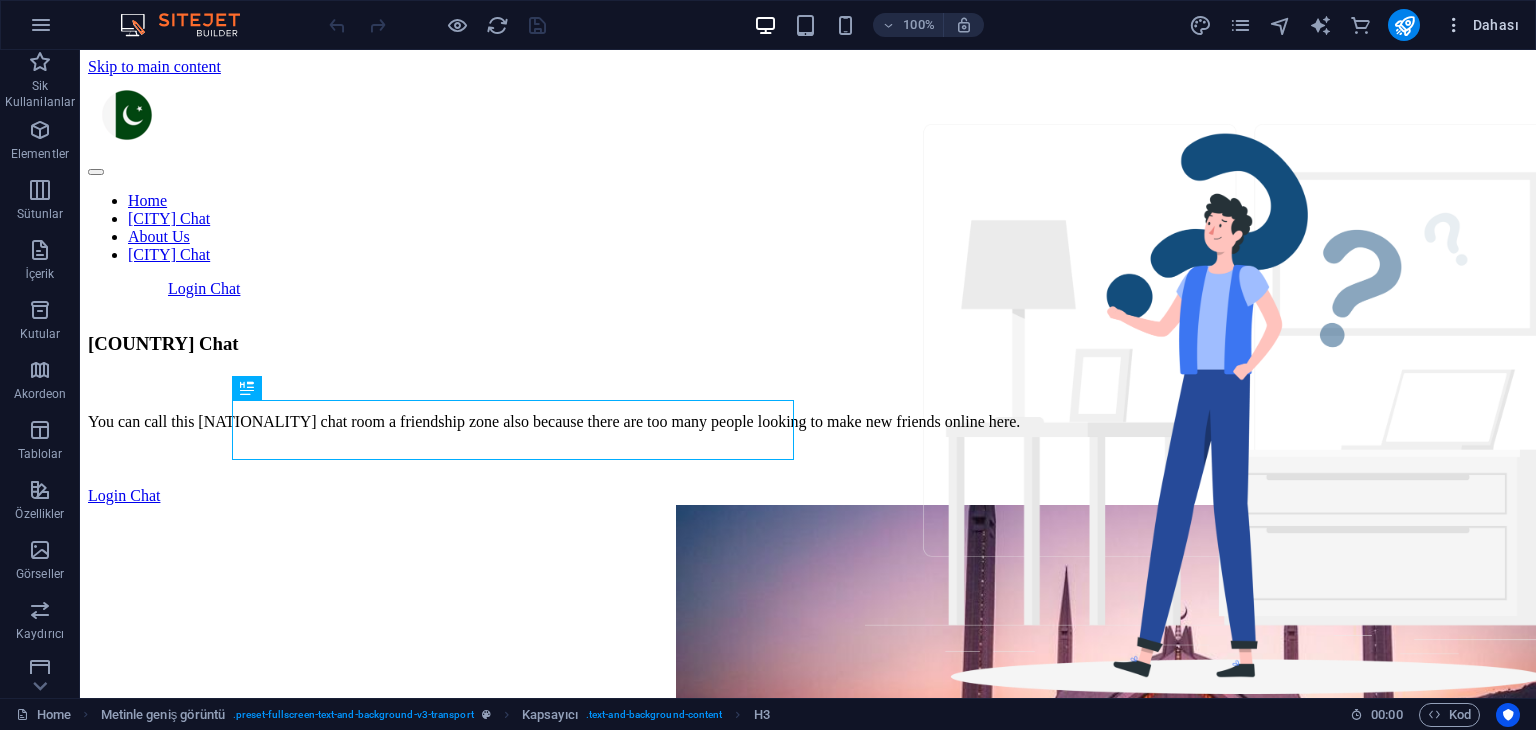 click at bounding box center [1454, 25] 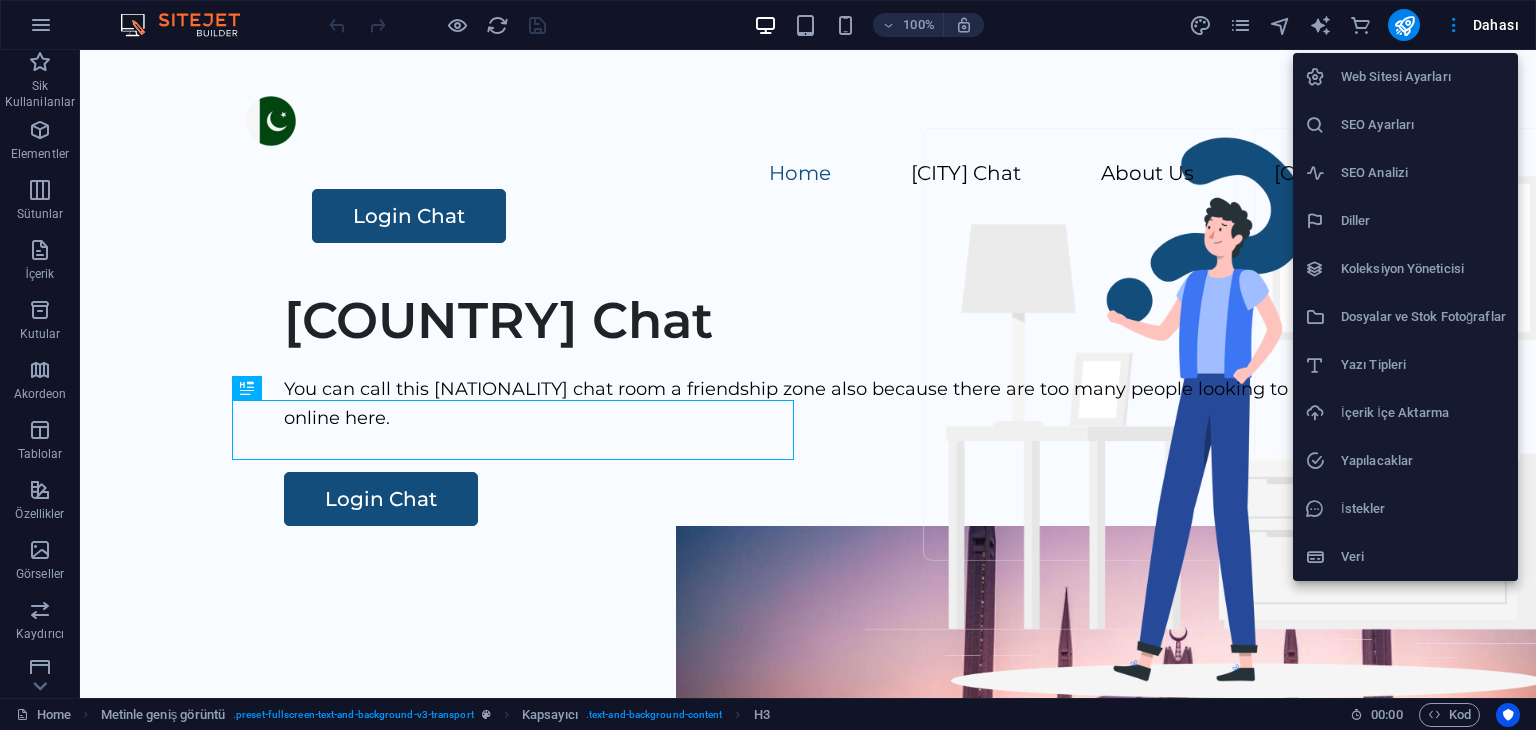 click on "Web Sitesi Ayarları" at bounding box center (1423, 77) 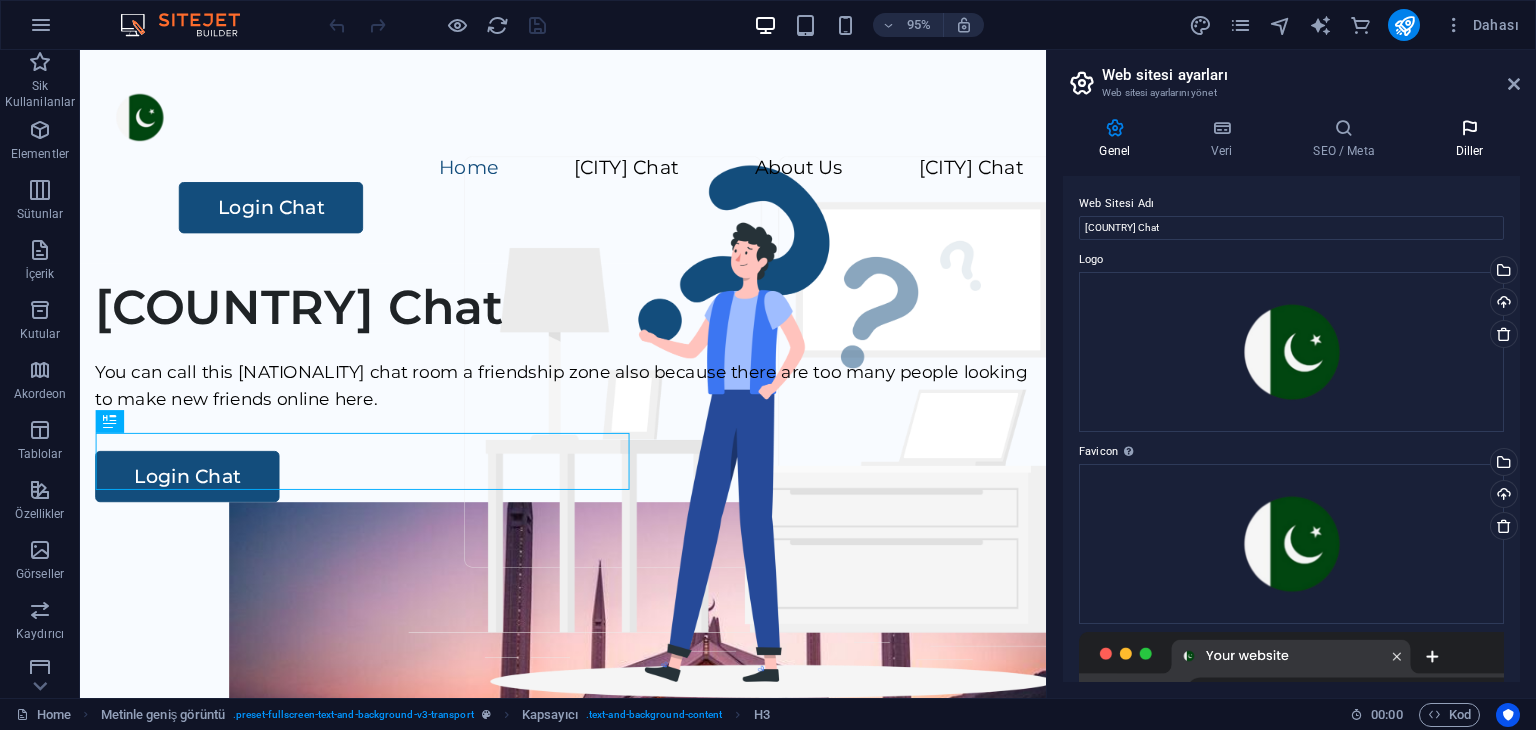 click on "Diller" at bounding box center [1469, 139] 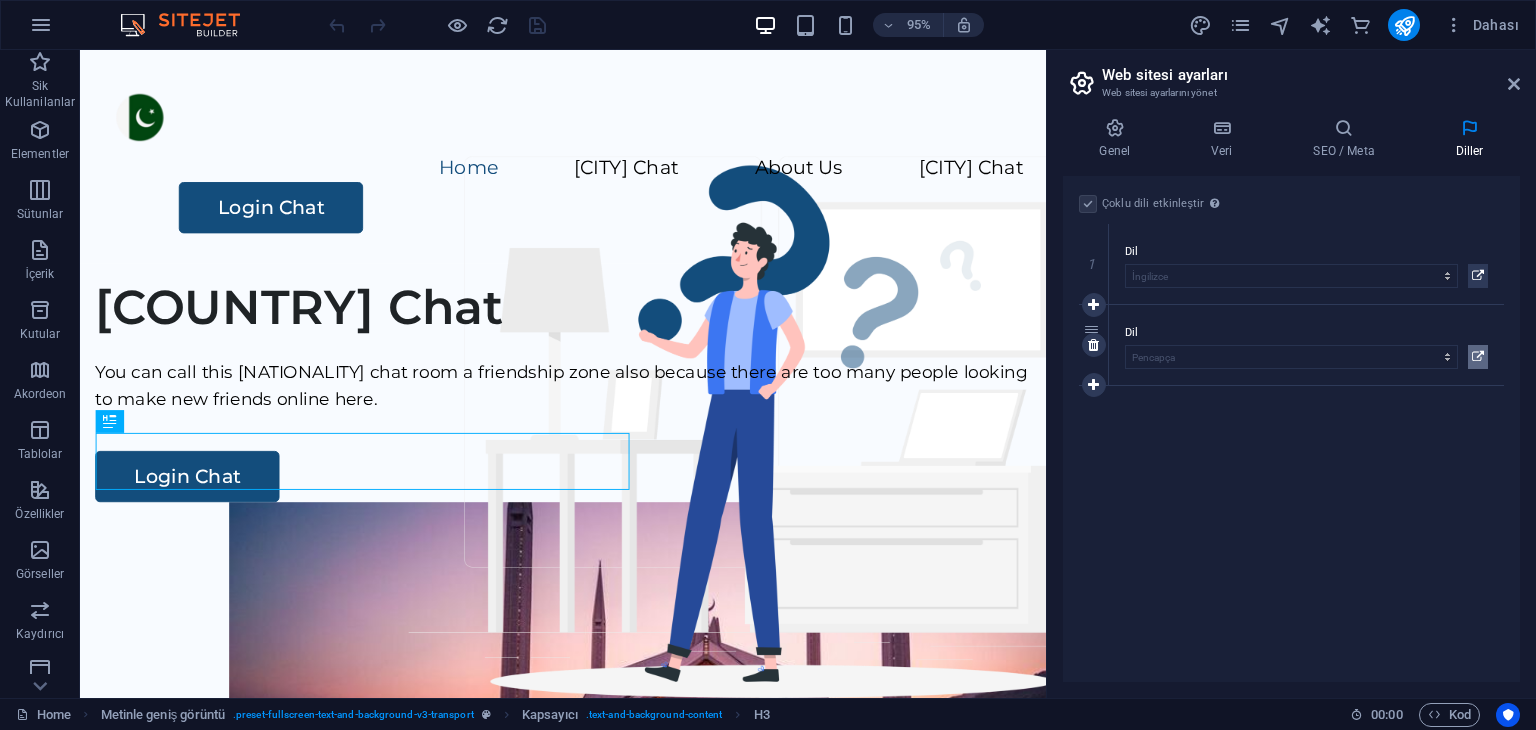 click at bounding box center [1478, 357] 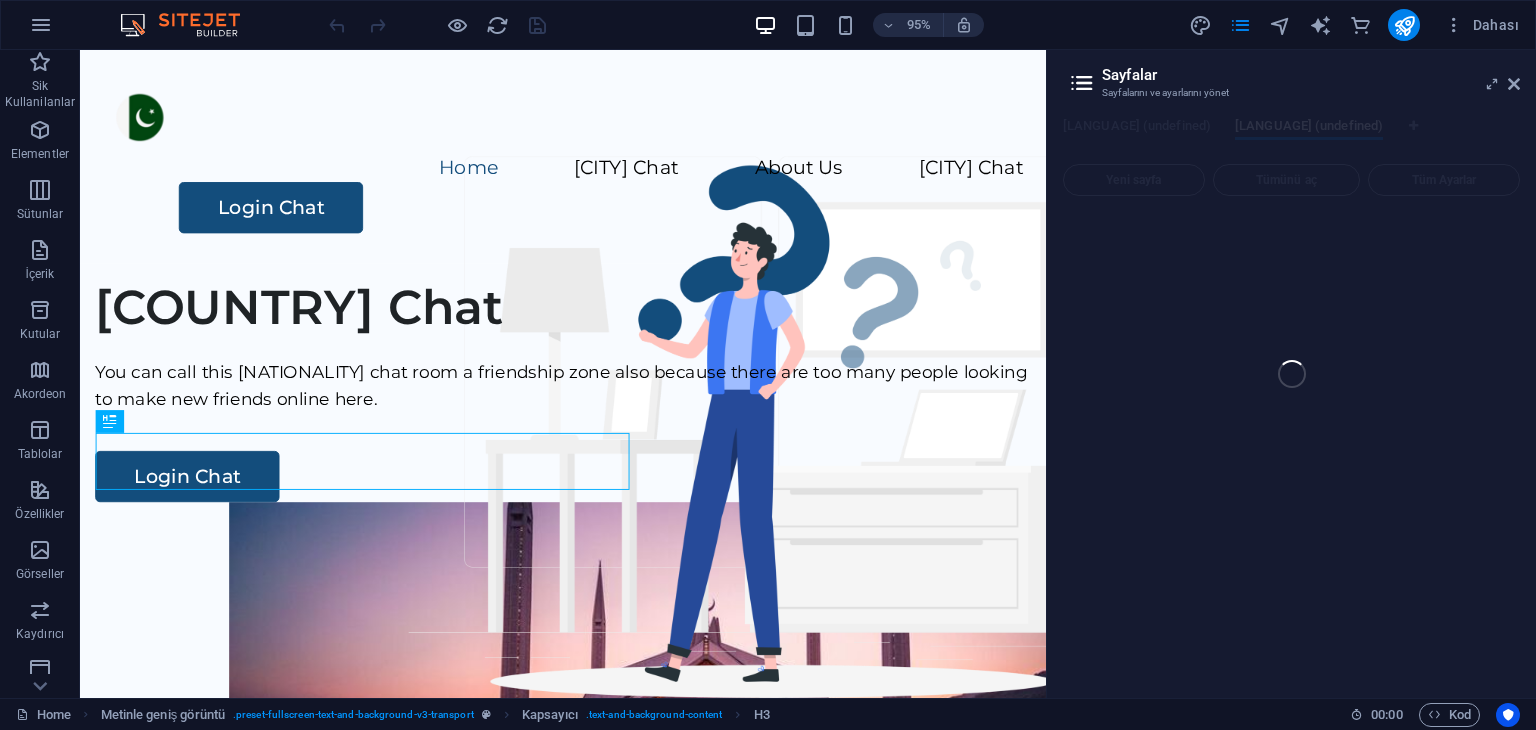 click on "Home (en) Sik Kullanilanlar Elementler Sütunlar İçerik Kutular Akordeon Tablolar Özellikler Görseller Kaydırıcı Üst bilgi Alt Bigi Formlar Pazarlama Koleksiyonlar Ticaret
Mevcut içeriği değiştirmek için buraya sürükleyin. Yeni bir element oluşturmak istiyorsanız “Ctrl” tuşuna basın.
H3   Metinle geniş görüntü   Kapsayıcı   Menü Çubuğu 95% Dahası Home Metinle geniş görüntü . preset-fullscreen-text-and-background-v3-transport Kapsayıcı . text-and-background-content H3 00 : 00 Kod Sayfalar Sayfalarını ve ayarlarını yönet İngilizce (undefined) Pencapça (undefined) Yeni sayfa Tümünü aç Tüm Ayarlar" at bounding box center (768, 374) 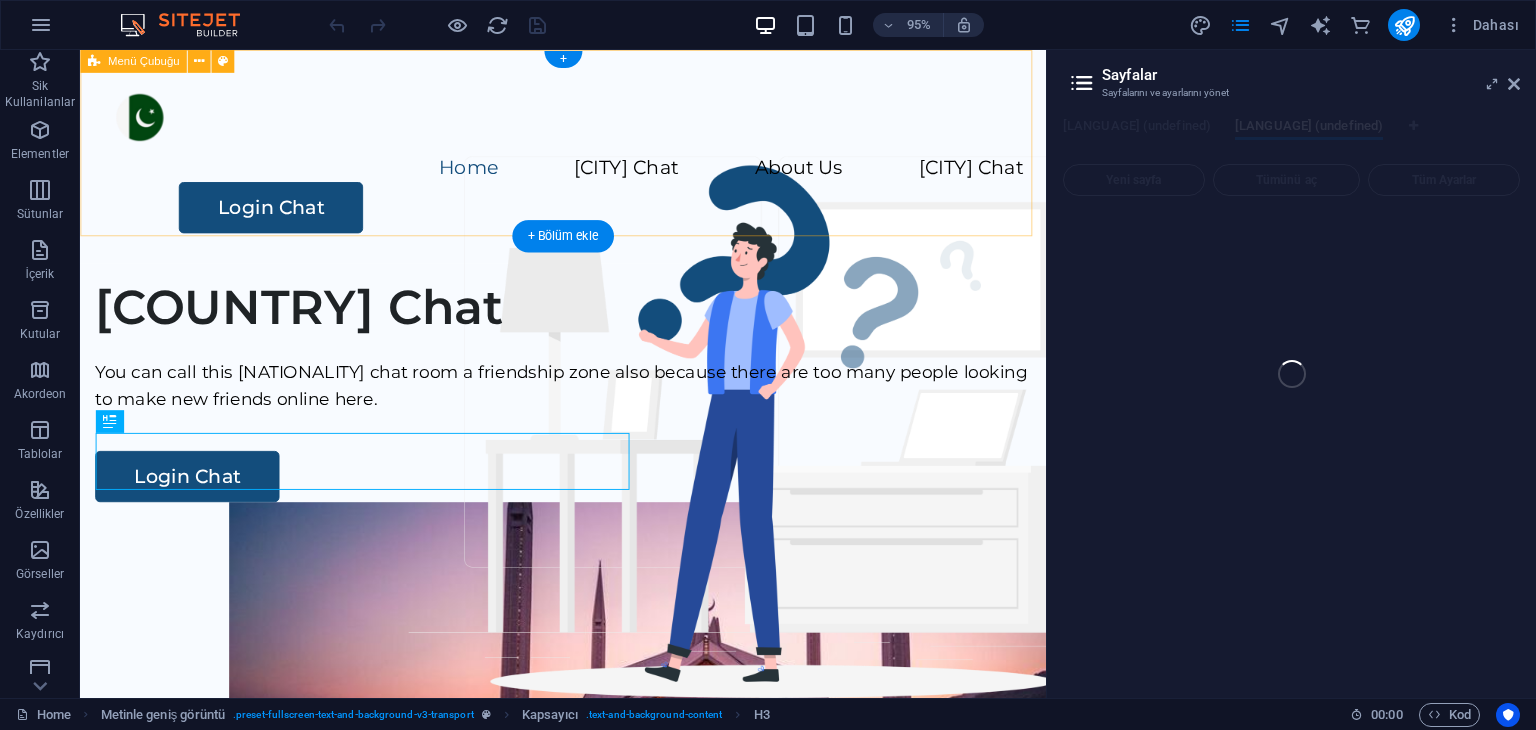 click on "Home İslamabad Chat About Us Lahore Chat Login Chat" at bounding box center [588, 162] 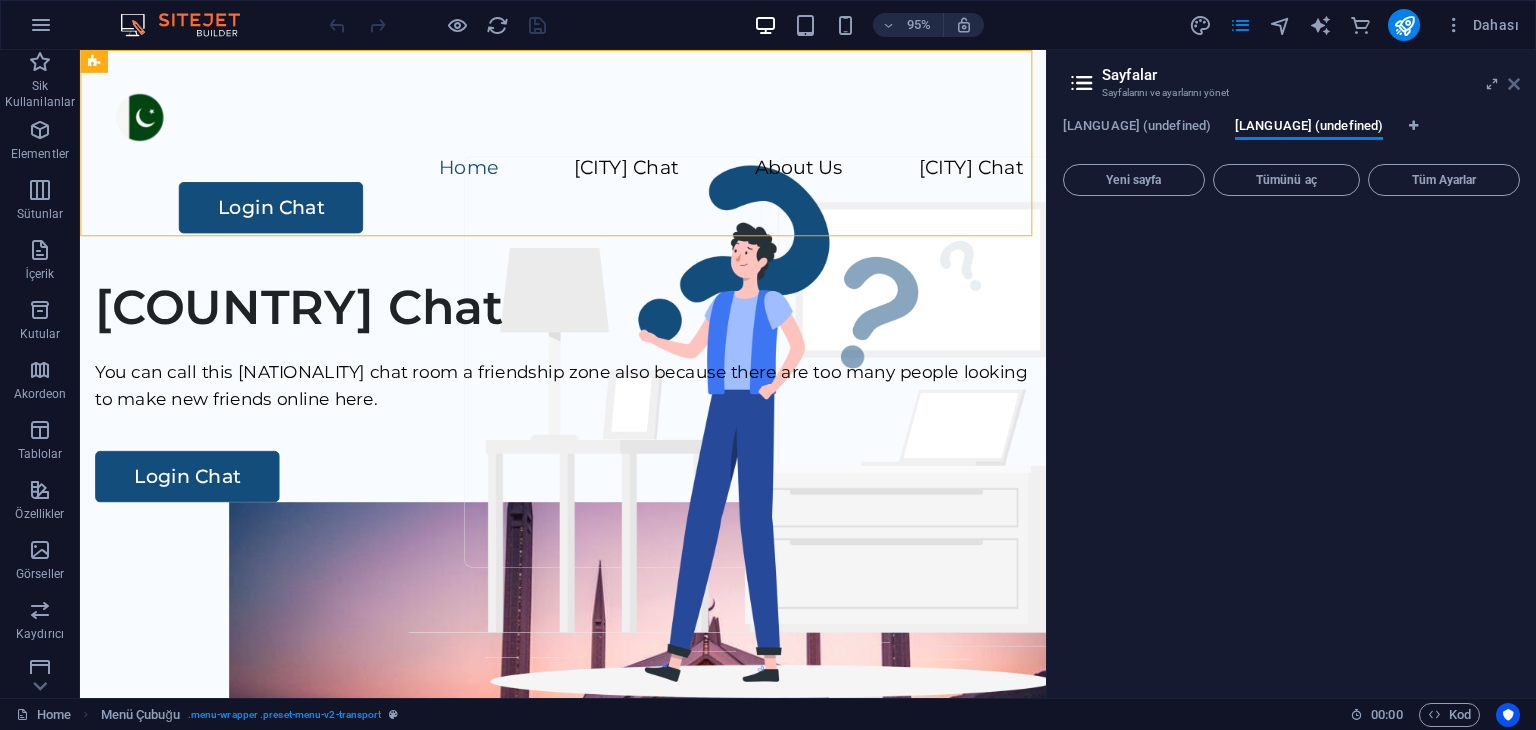 drag, startPoint x: 1516, startPoint y: 82, endPoint x: 1432, endPoint y: 37, distance: 95.29428 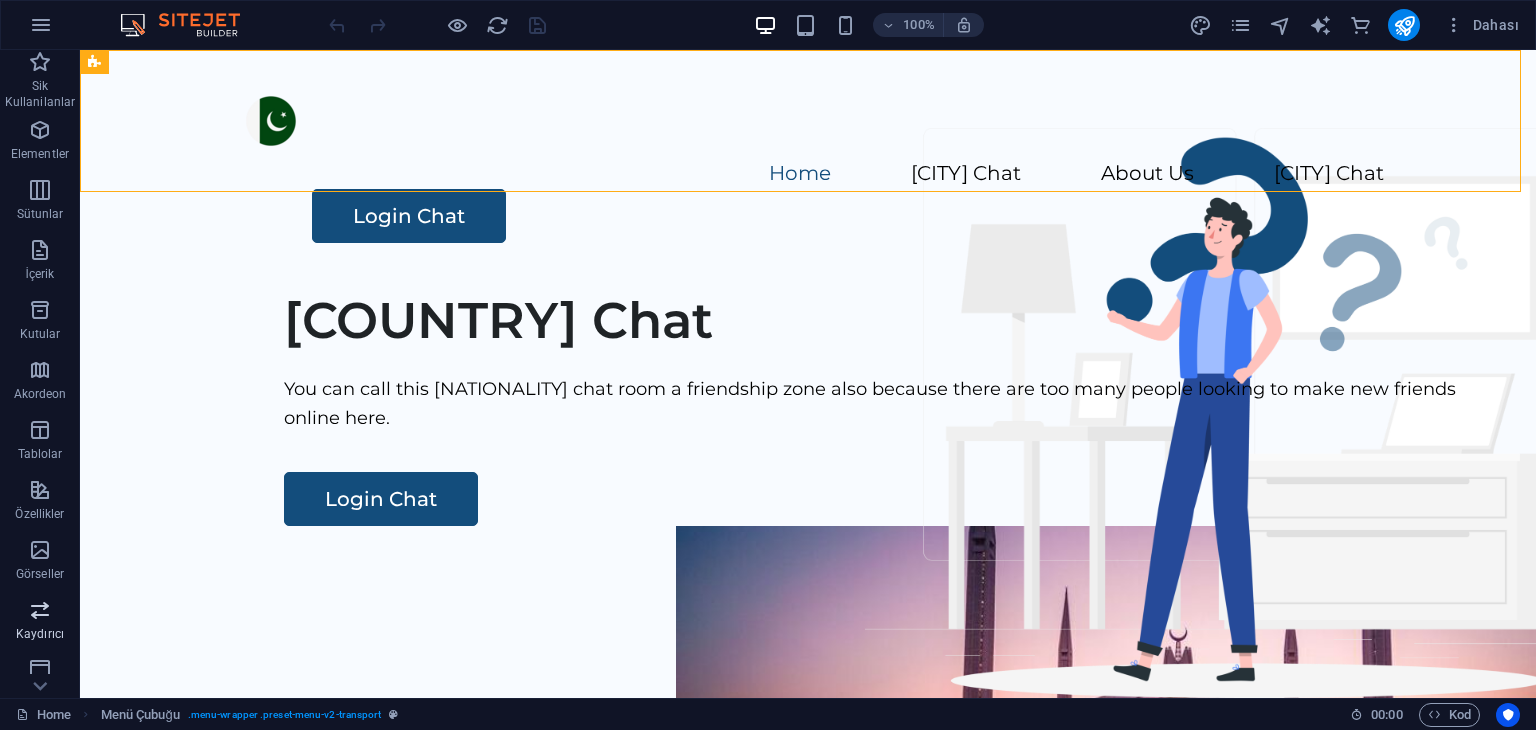 scroll, scrollTop: 300, scrollLeft: 0, axis: vertical 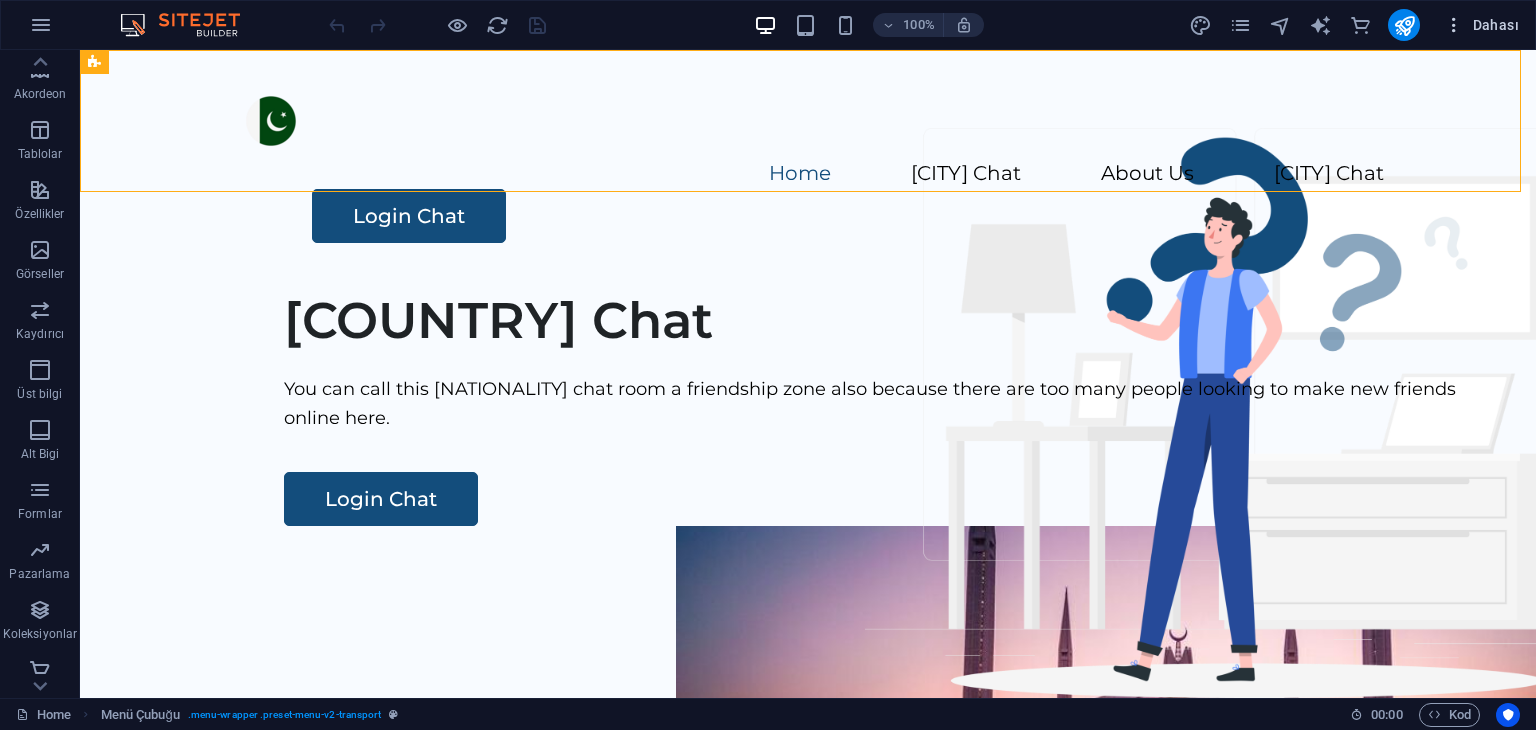 click on "Dahası" at bounding box center [1481, 25] 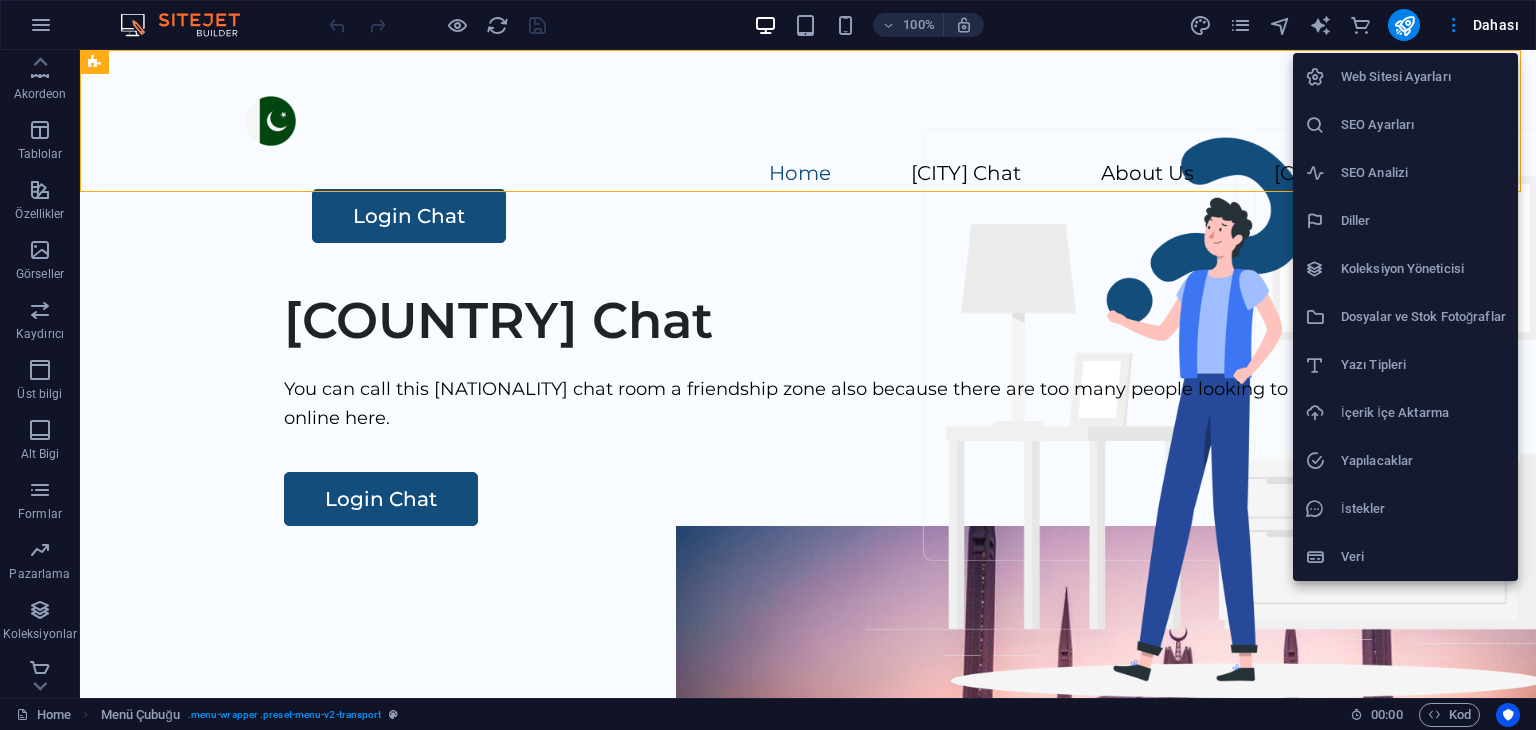 click on "Web Sitesi Ayarları" at bounding box center (1423, 77) 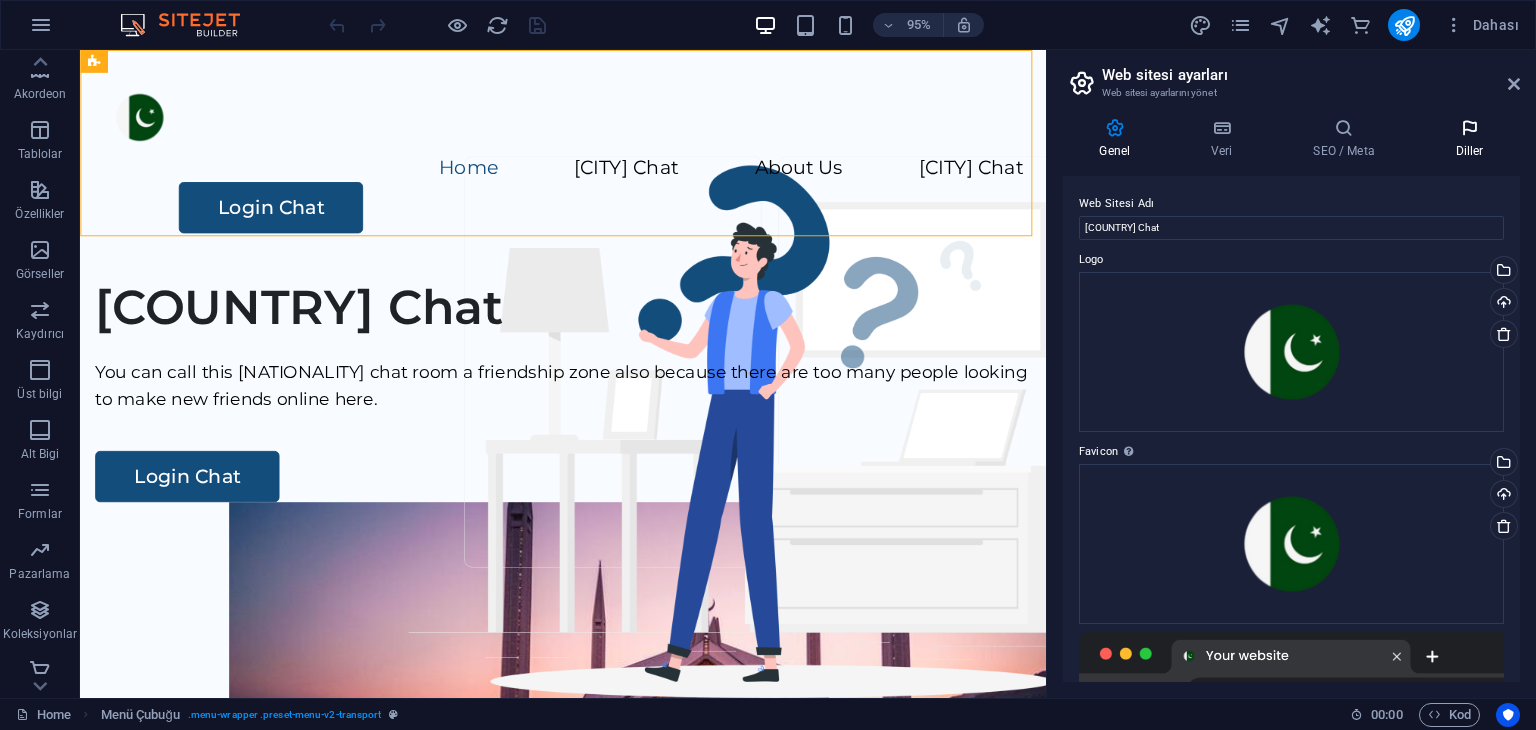 click at bounding box center (1469, 128) 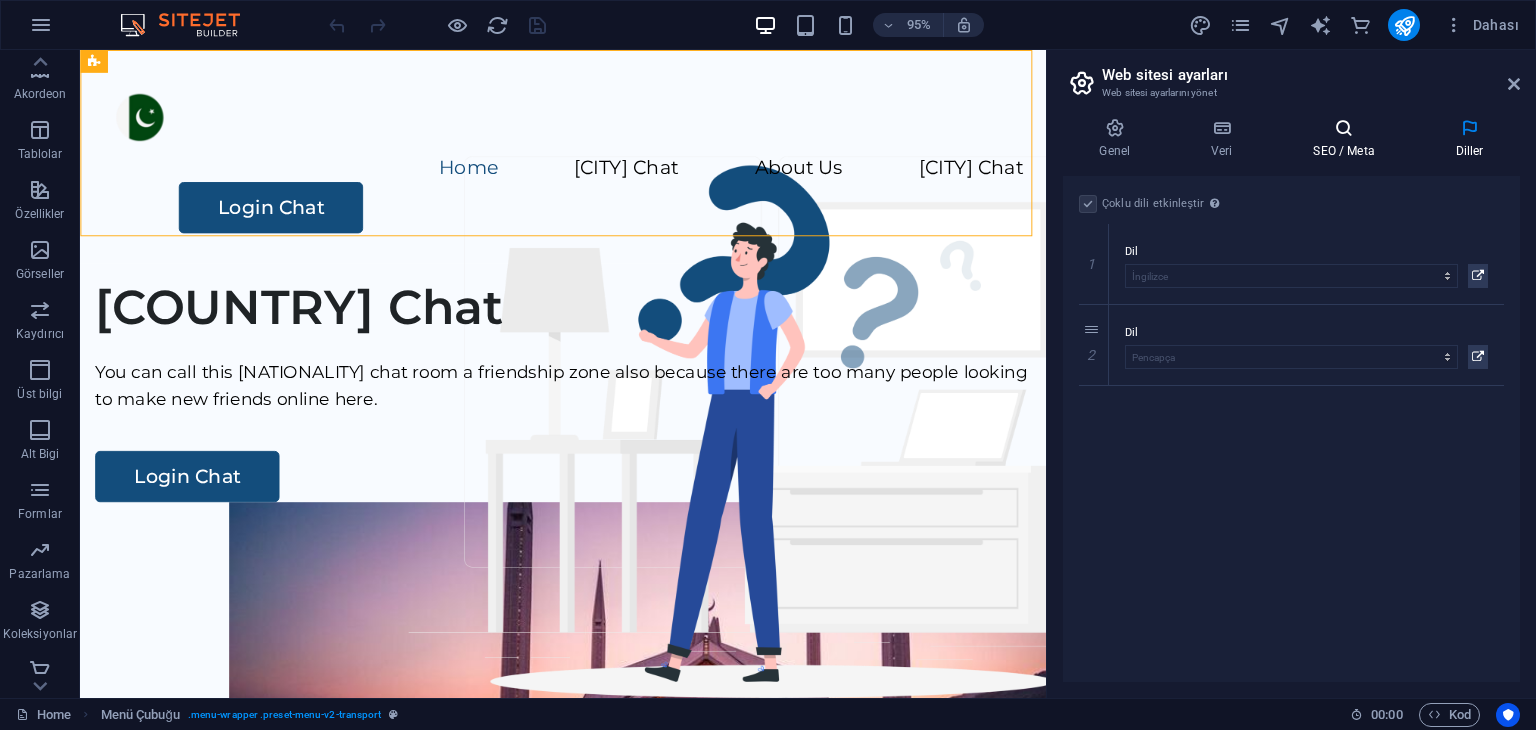 click at bounding box center (1344, 128) 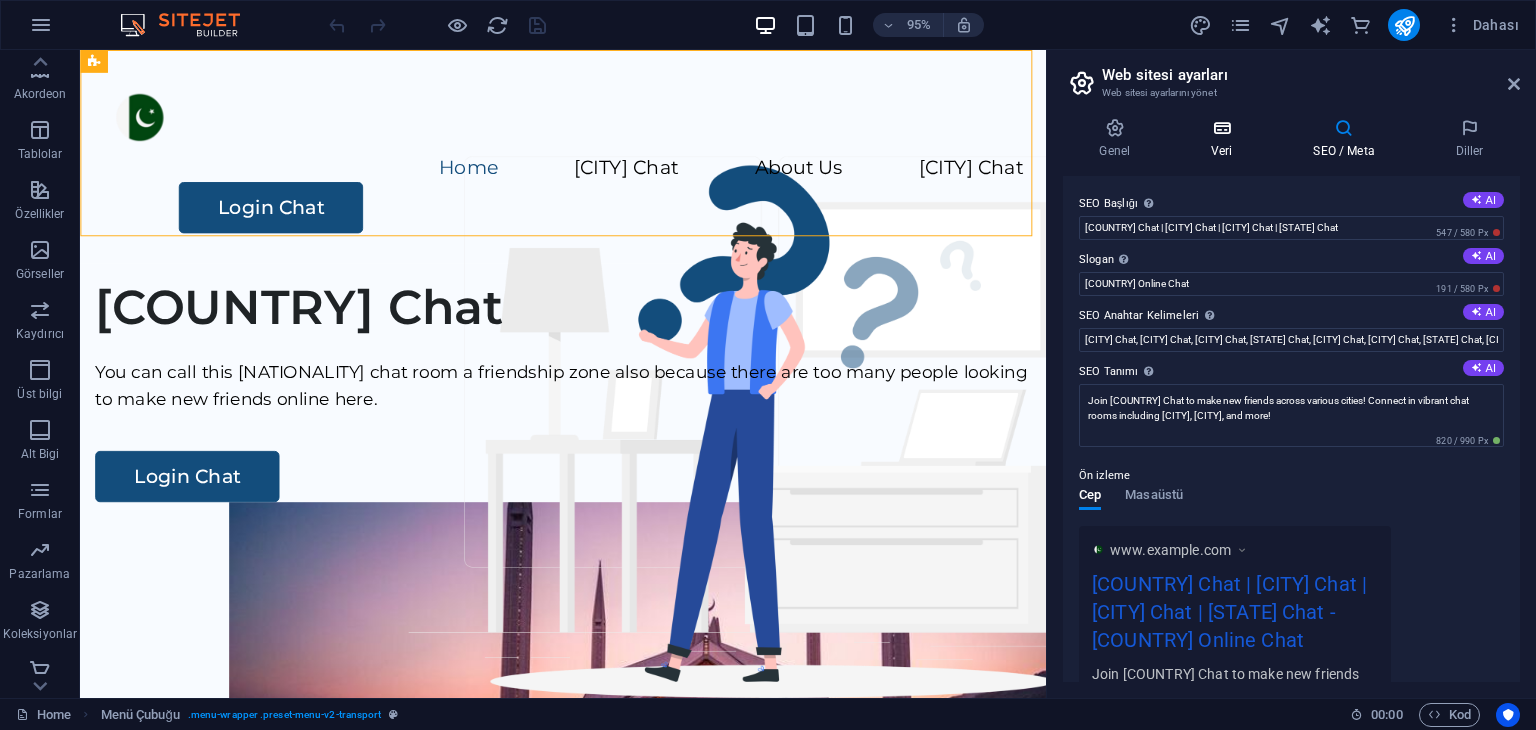 click on "Veri" at bounding box center [1226, 139] 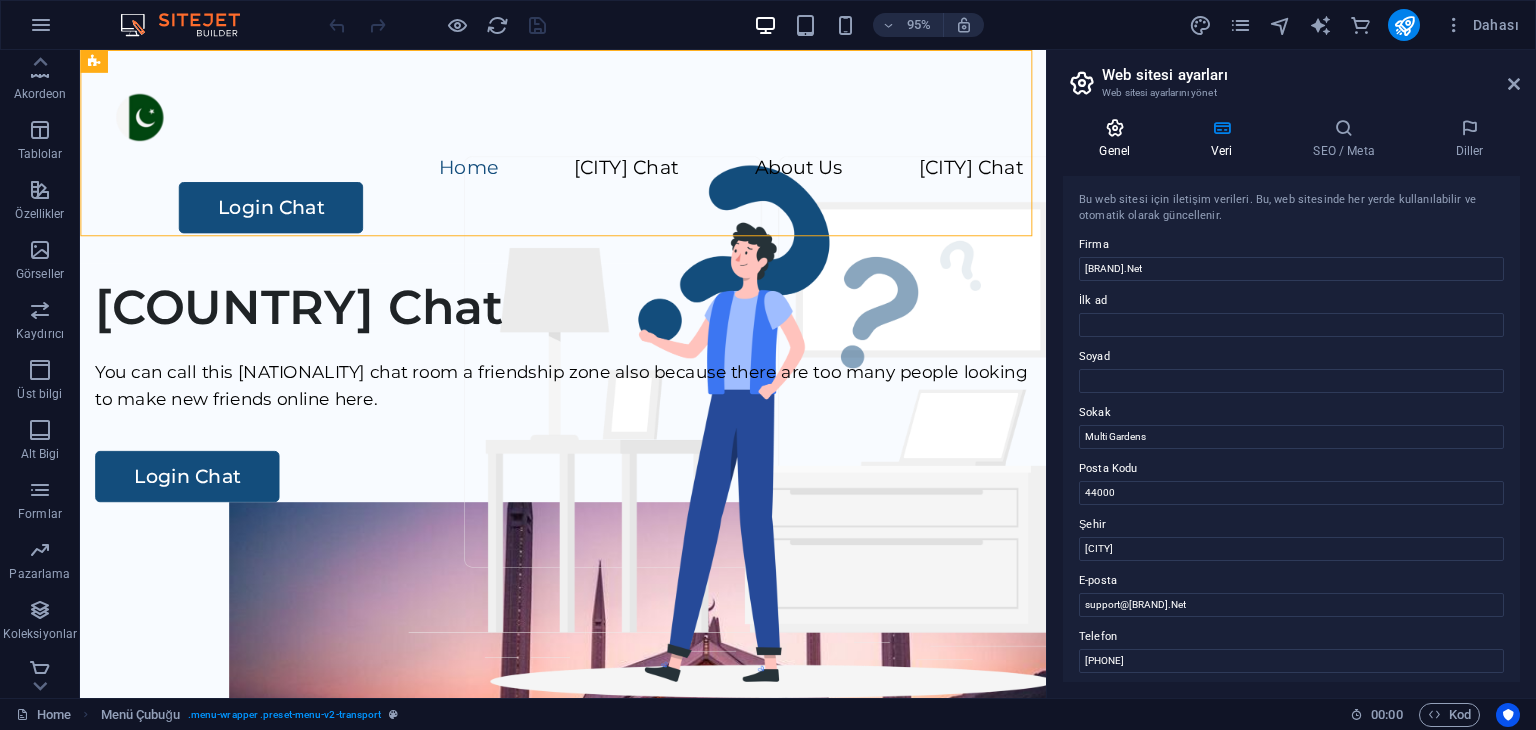 click at bounding box center (1115, 128) 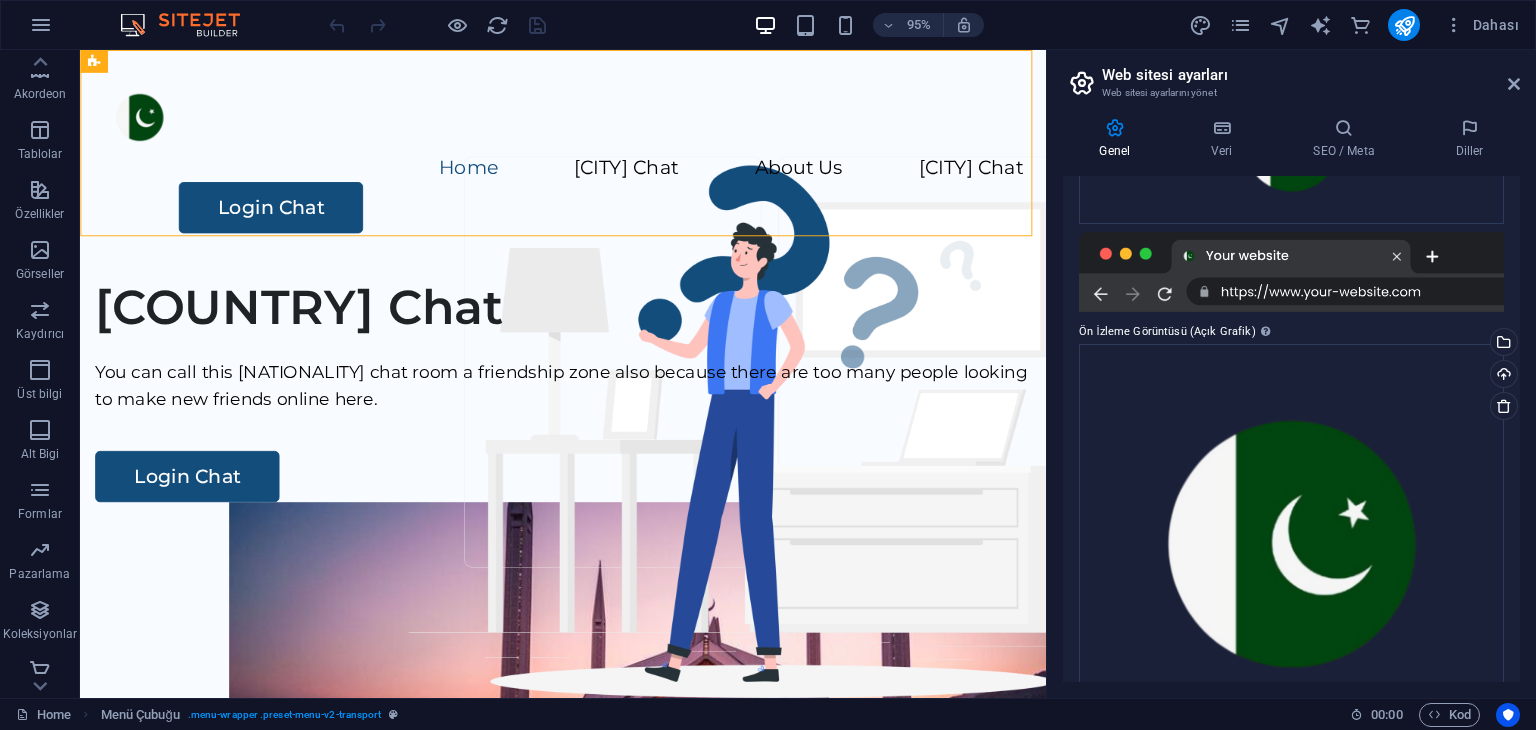 scroll, scrollTop: 477, scrollLeft: 0, axis: vertical 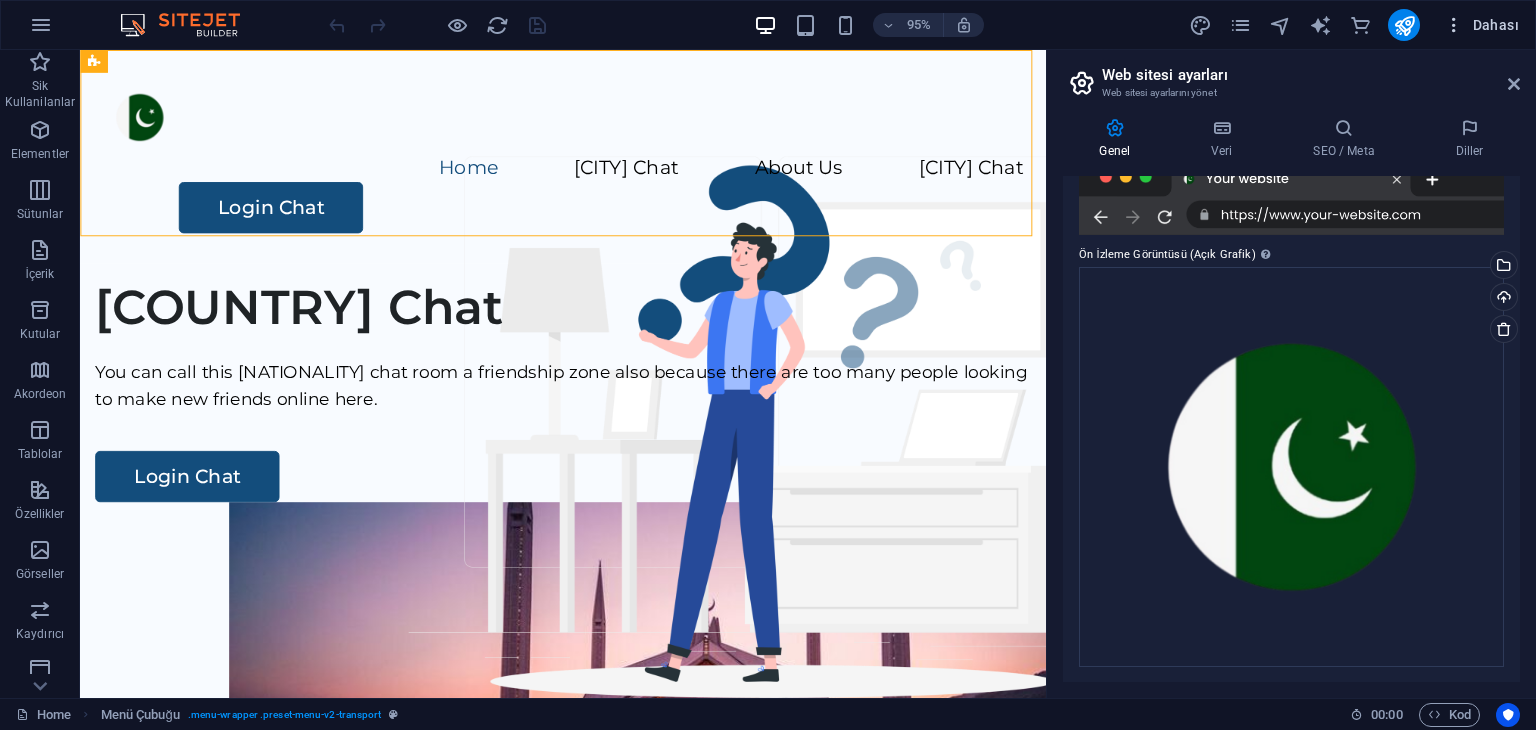 click at bounding box center [1454, 25] 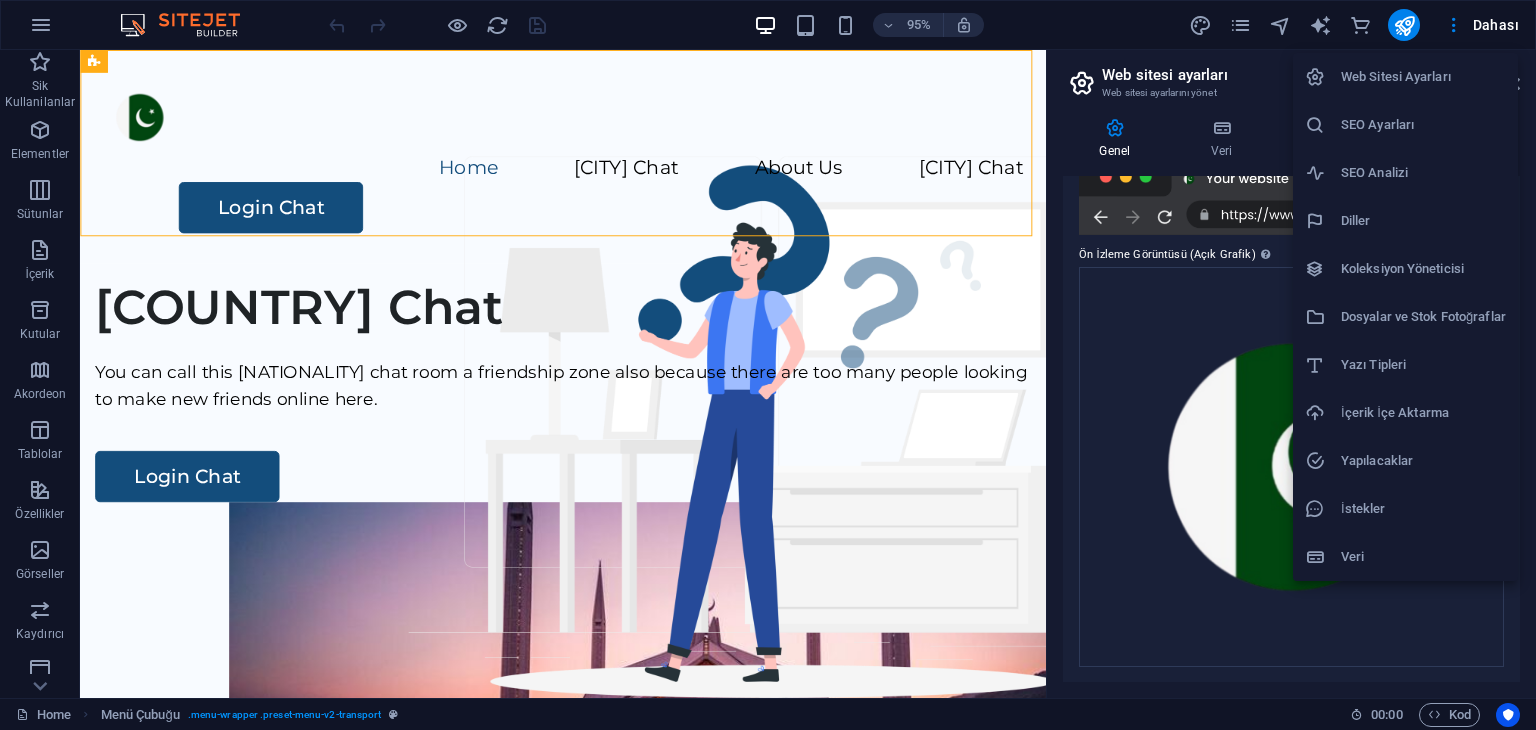 click on "Diller" at bounding box center (1423, 221) 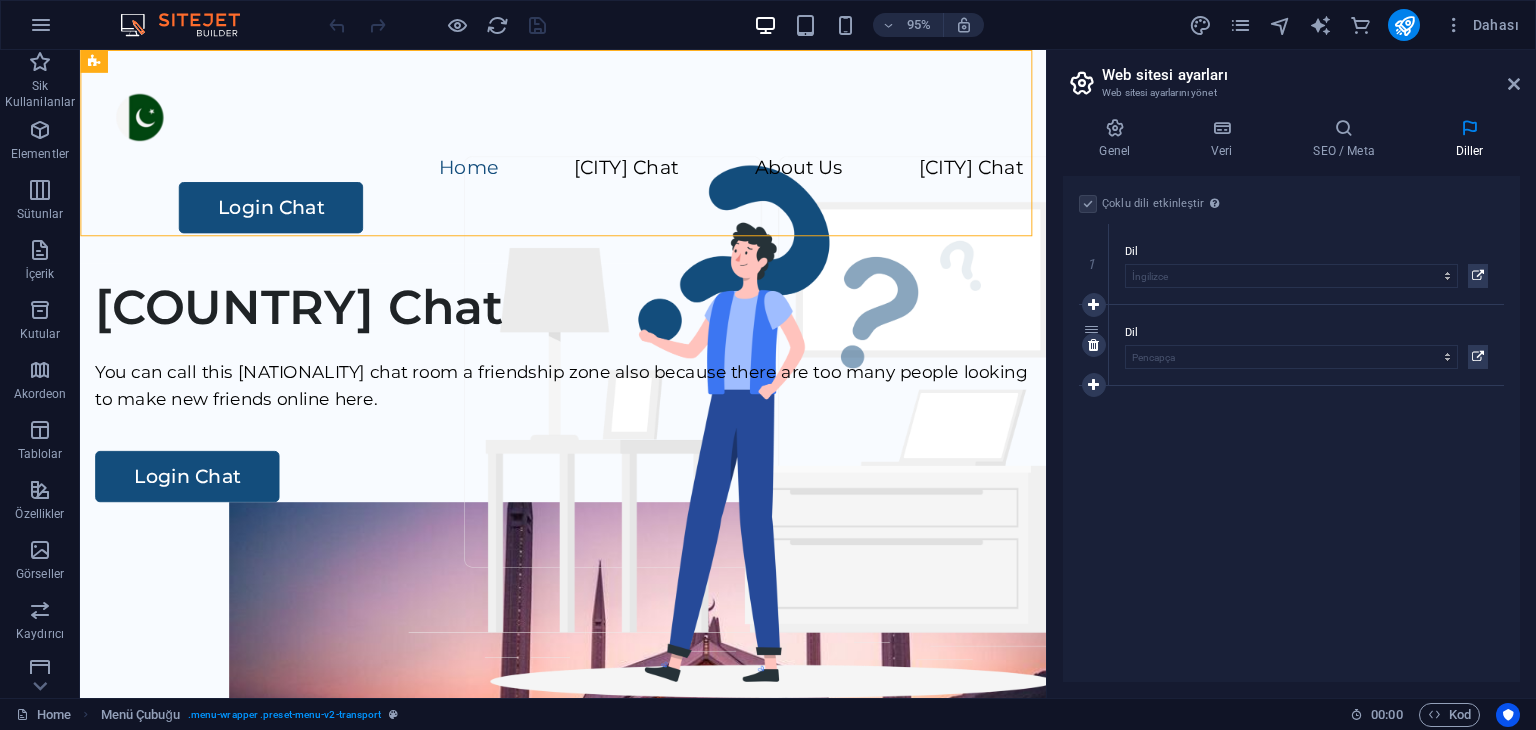 click on "2" at bounding box center (1094, 345) 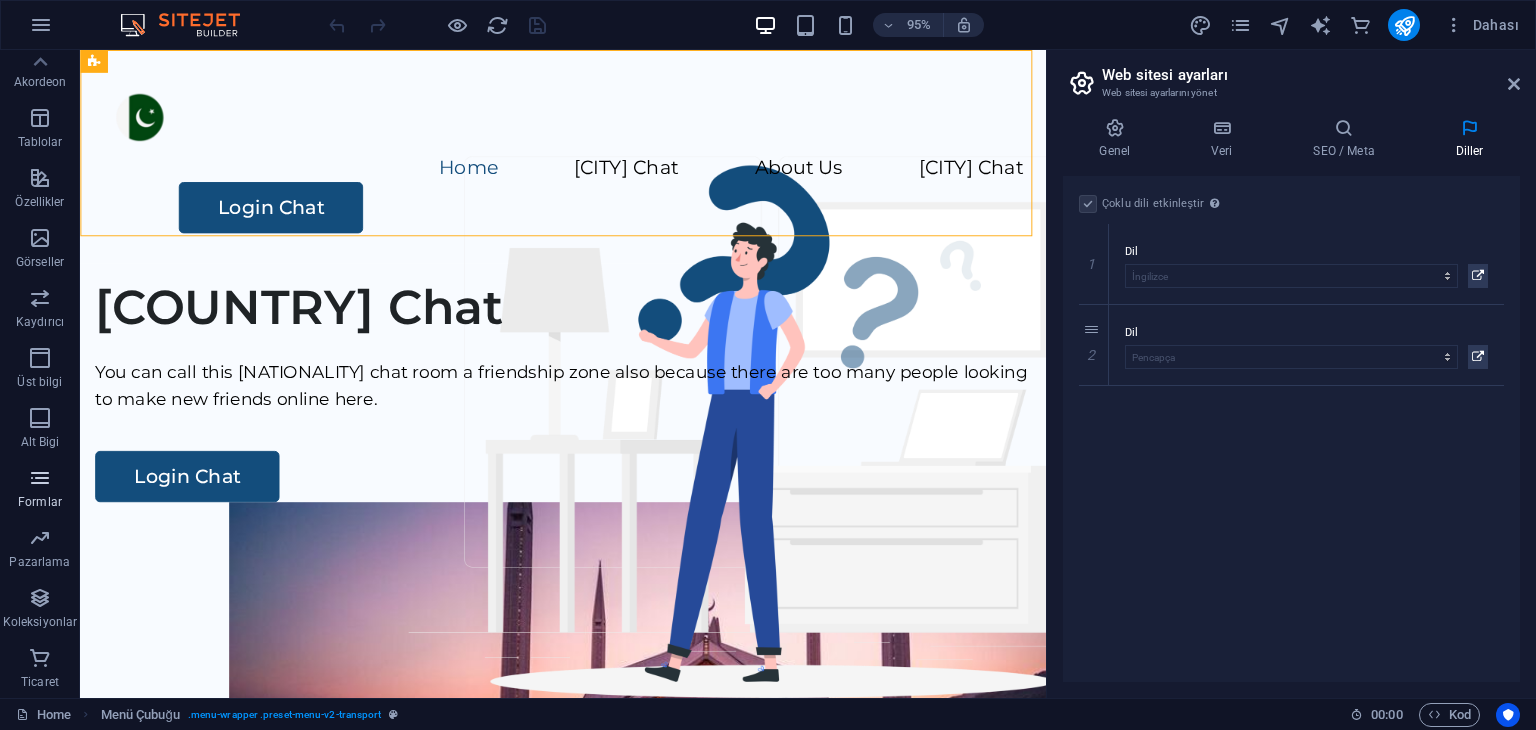 scroll, scrollTop: 0, scrollLeft: 0, axis: both 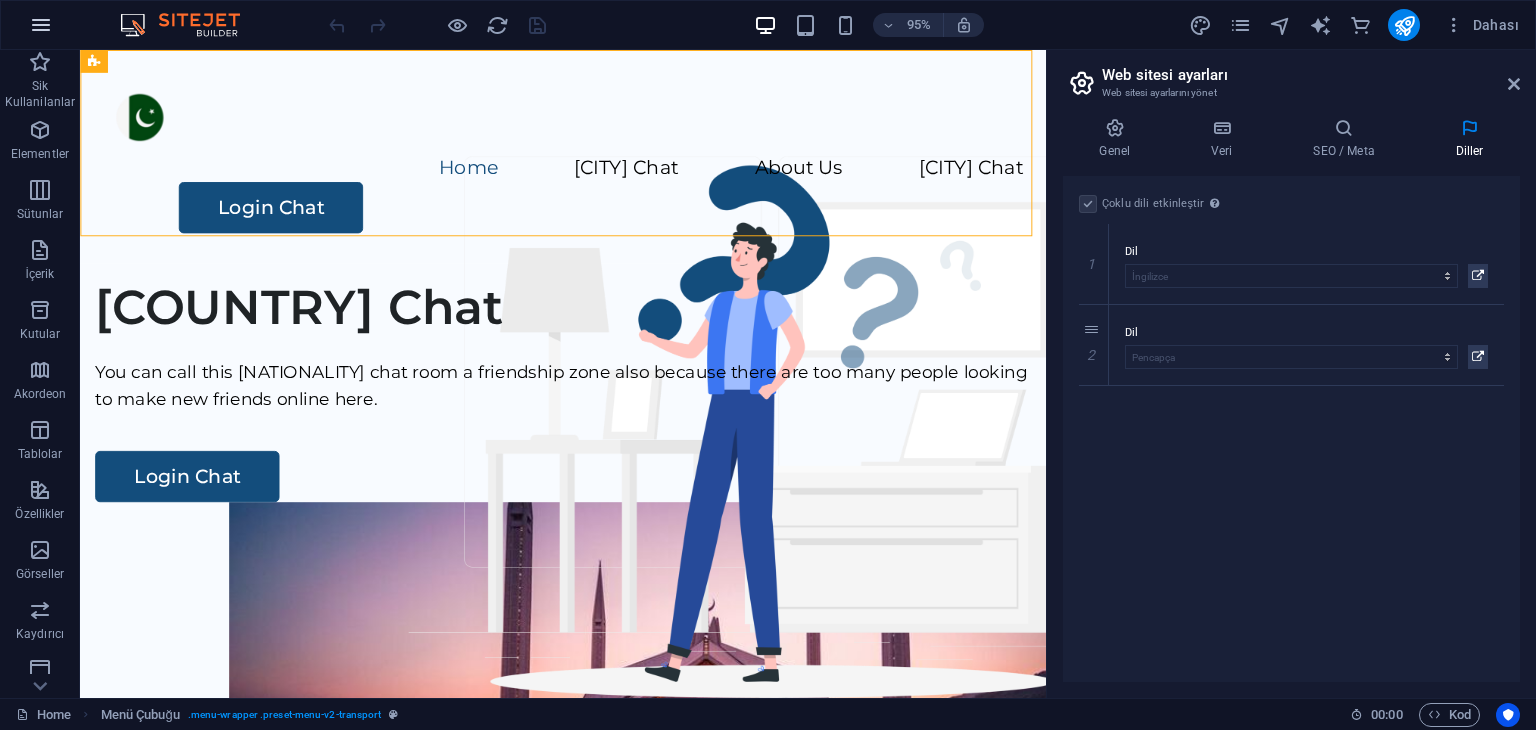 click at bounding box center [41, 25] 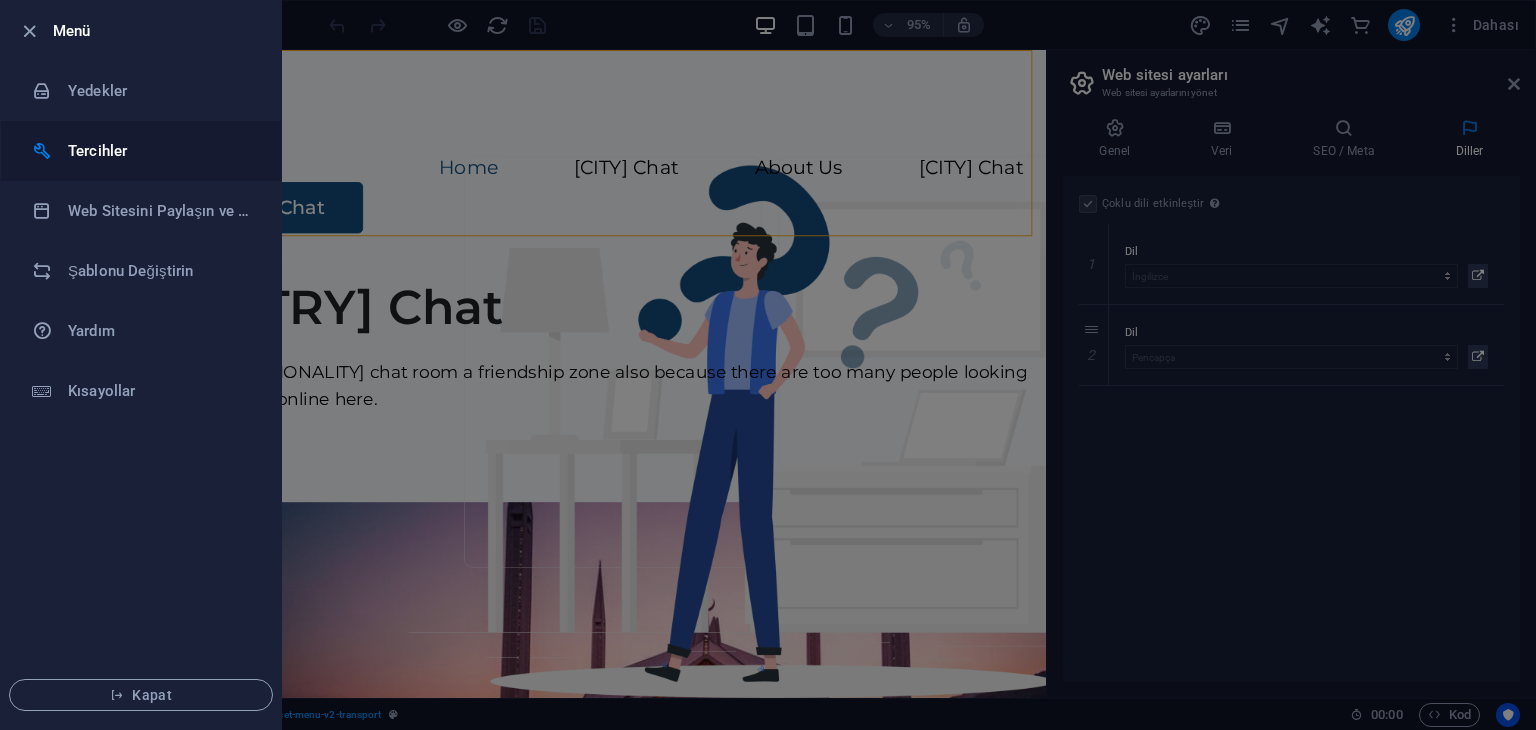 click on "Tercihler" at bounding box center [141, 151] 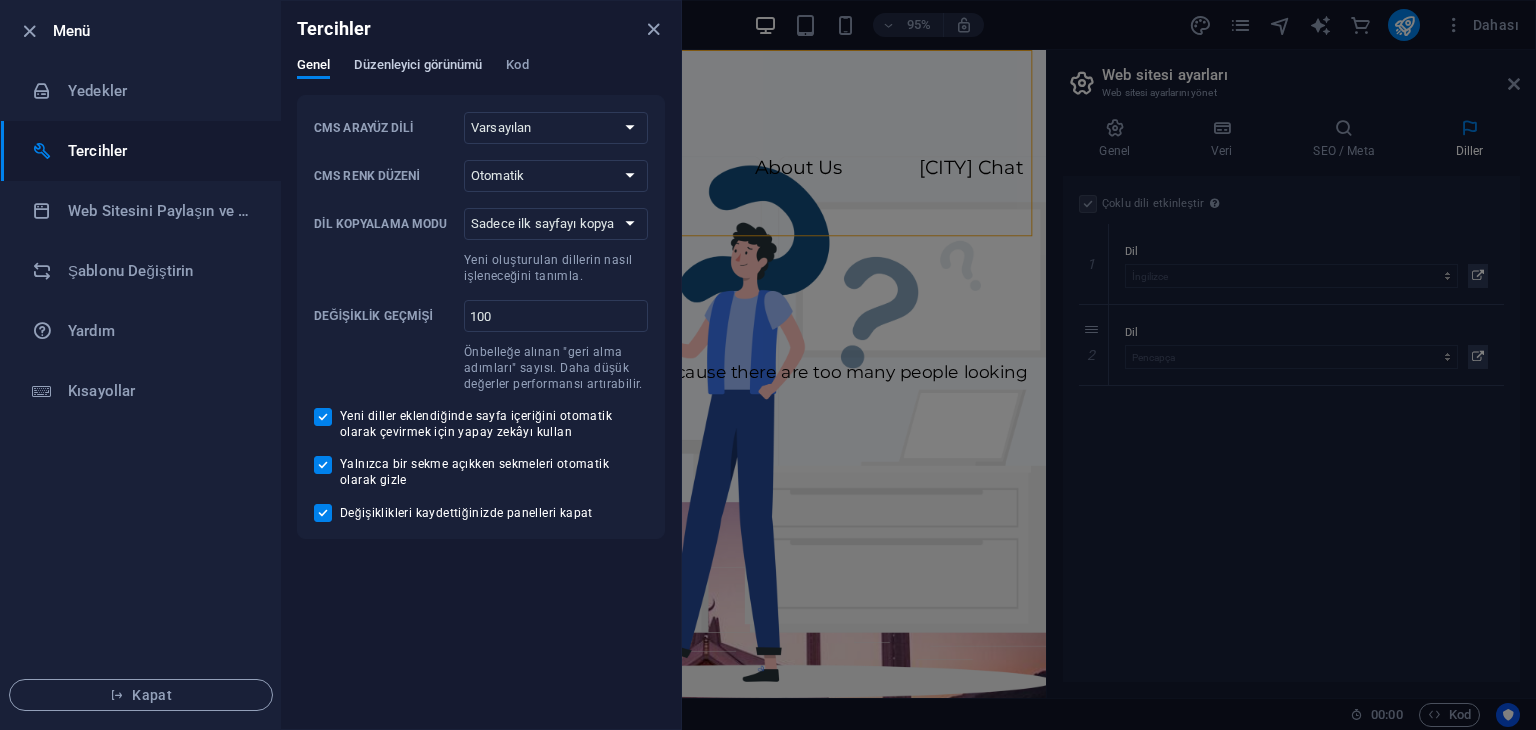 click on "Düzenleyici görünümü" at bounding box center (418, 67) 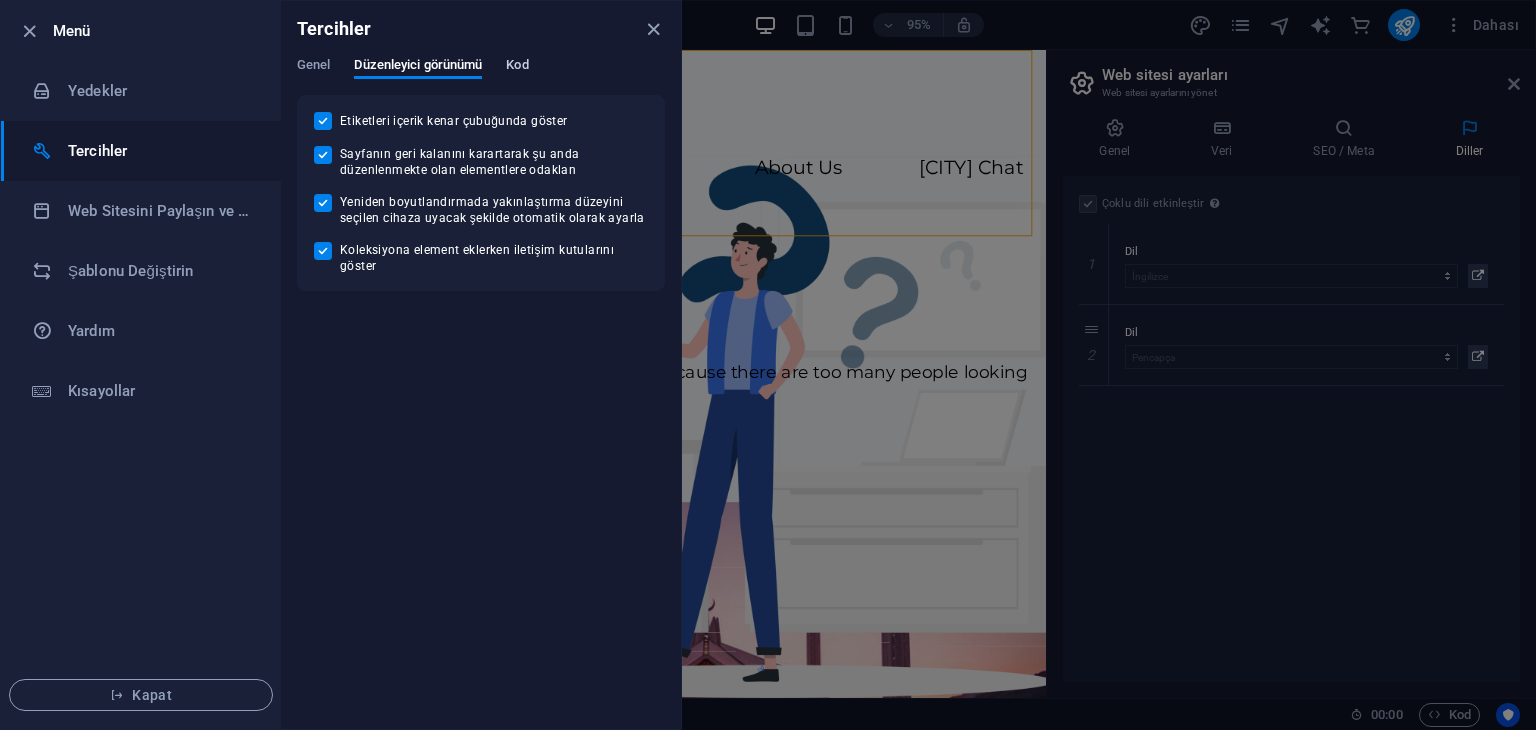 drag, startPoint x: 525, startPoint y: 62, endPoint x: 512, endPoint y: 60, distance: 13.152946 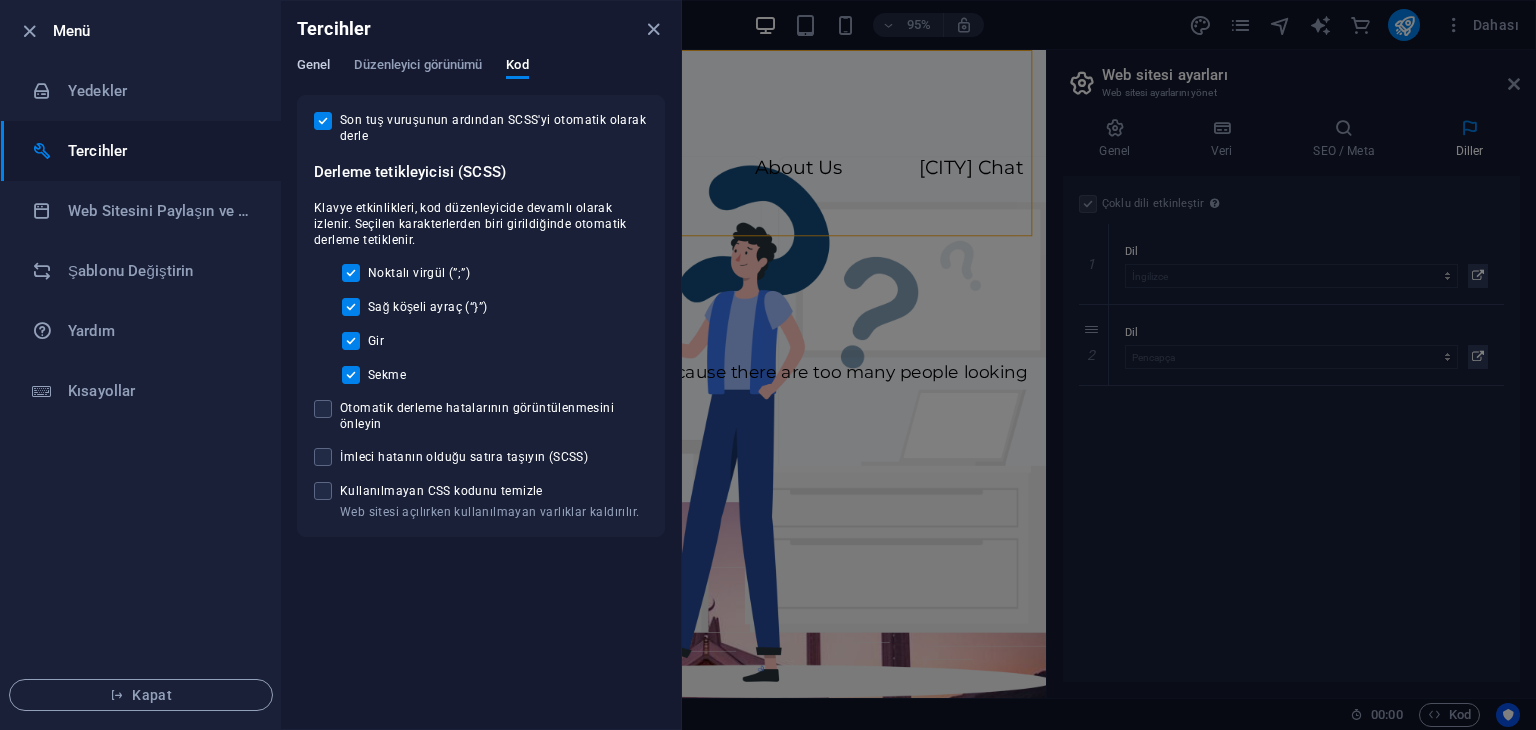 click on "Genel" at bounding box center (313, 67) 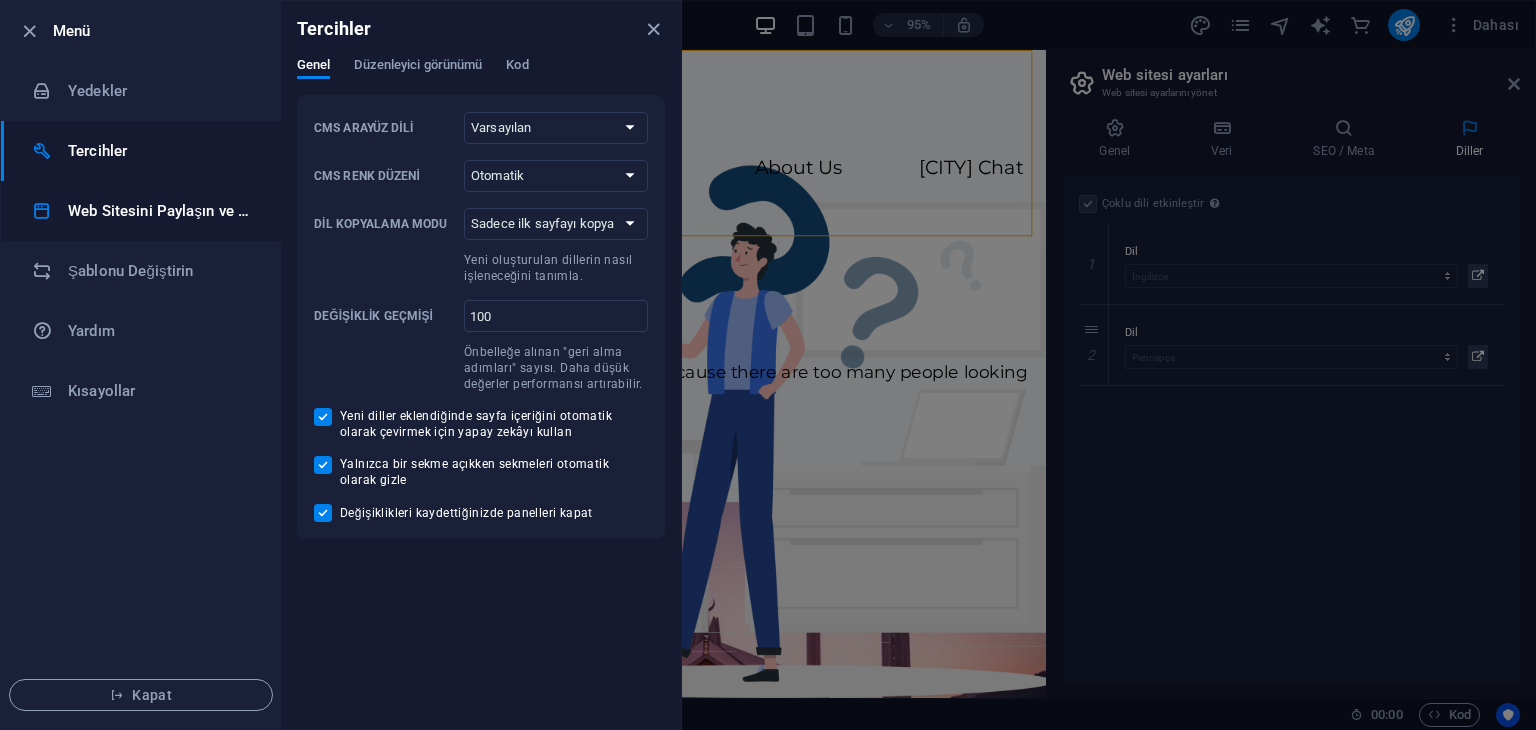 click on "Web Sitesini Paylaşın ve Kopyalayın" at bounding box center [160, 211] 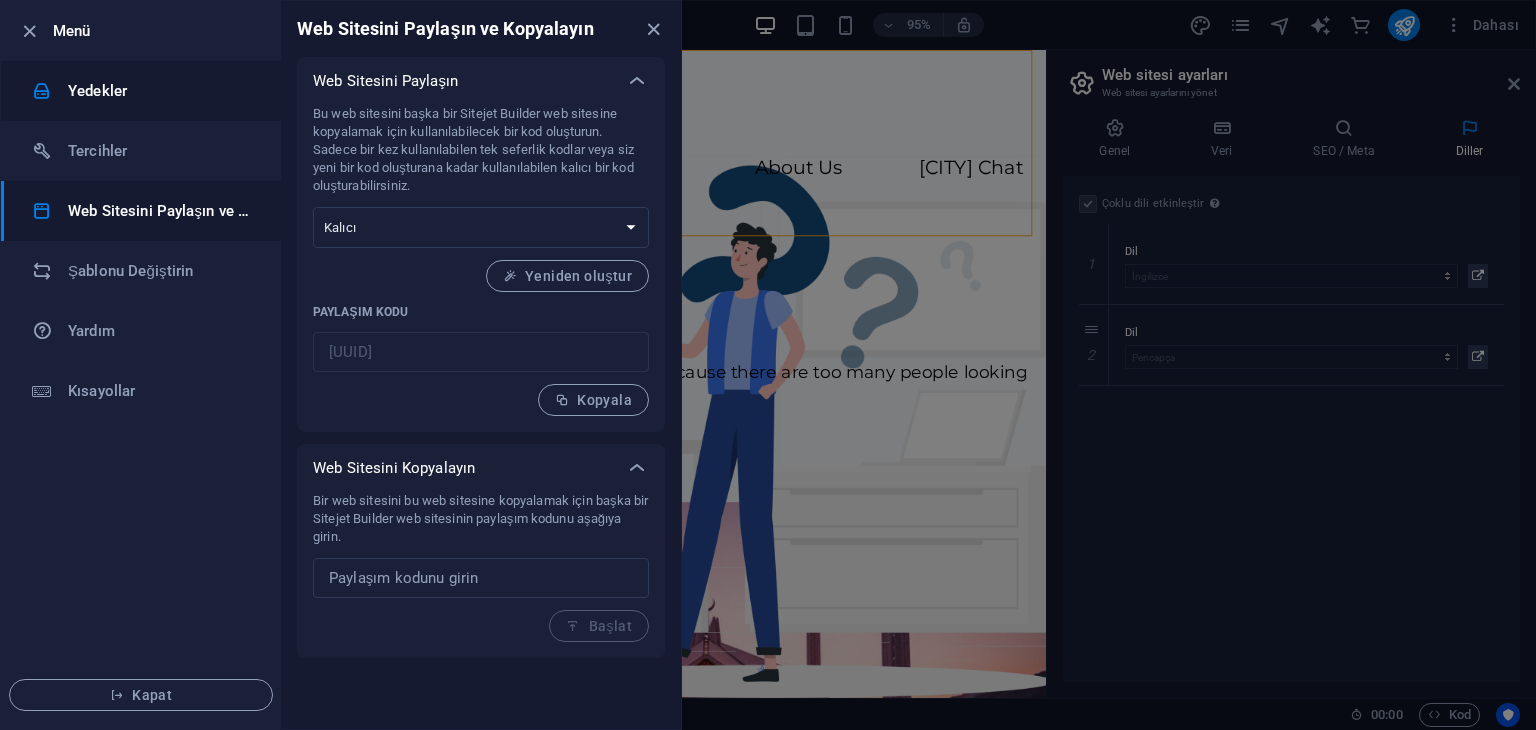 click on "Yedekler" at bounding box center [160, 91] 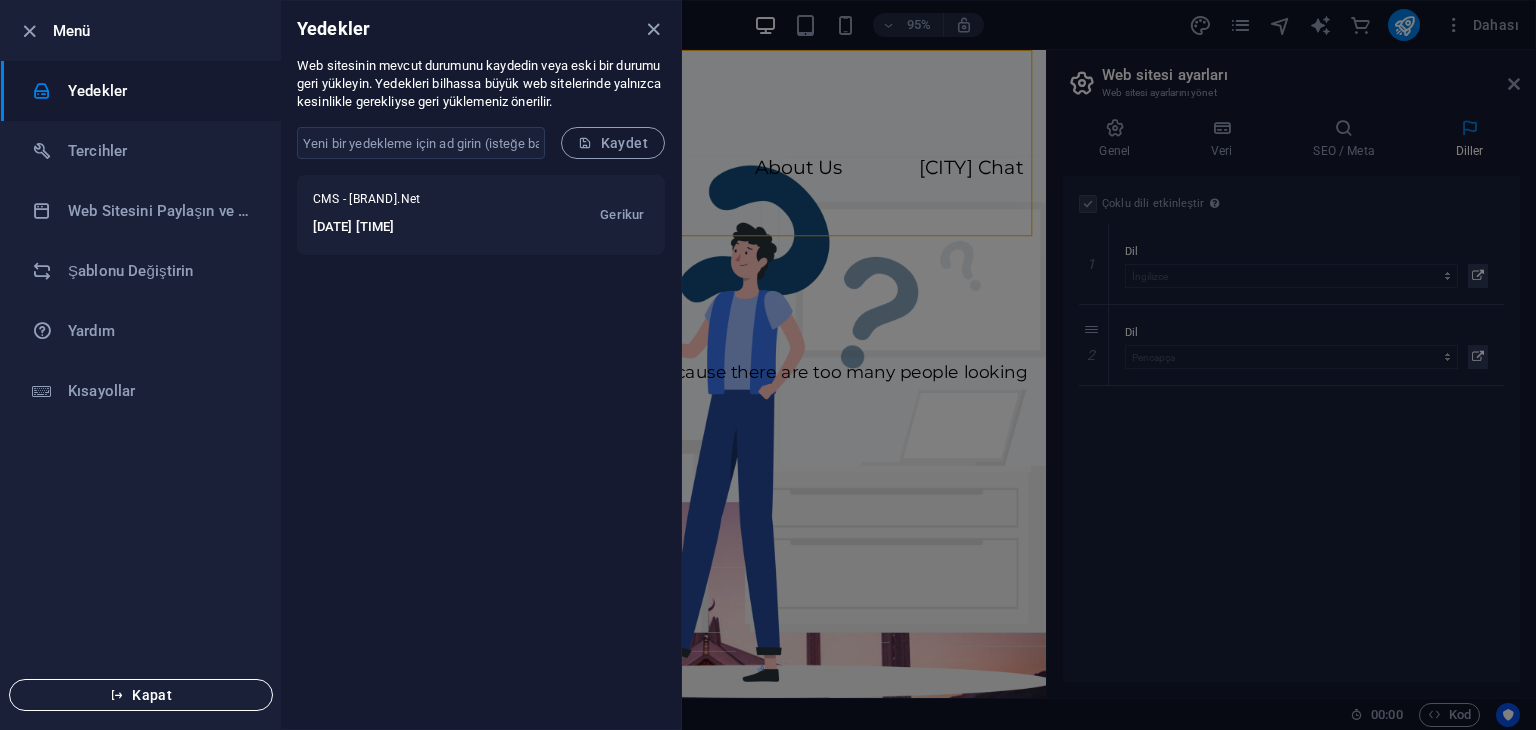 click on "Kapat" at bounding box center (141, 695) 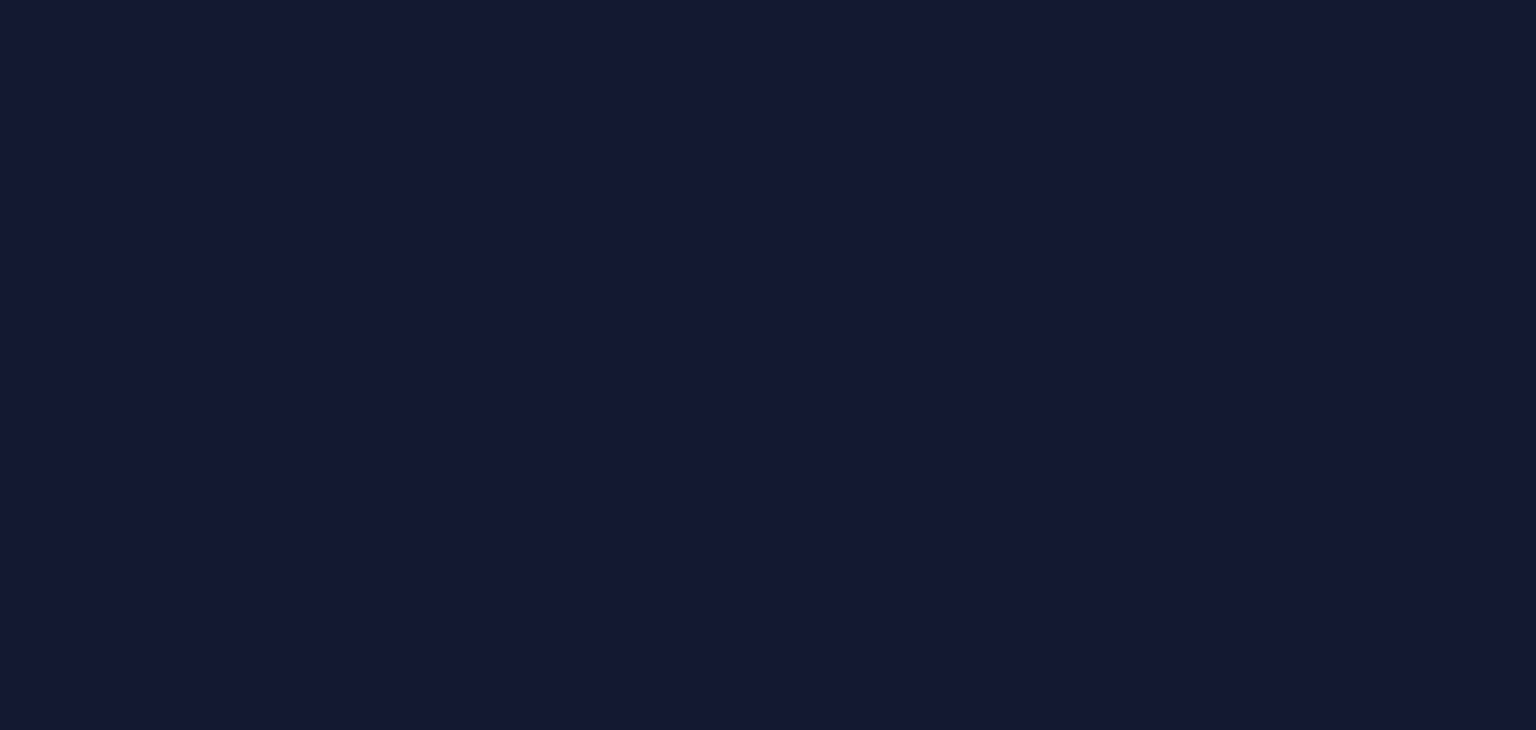 scroll, scrollTop: 0, scrollLeft: 0, axis: both 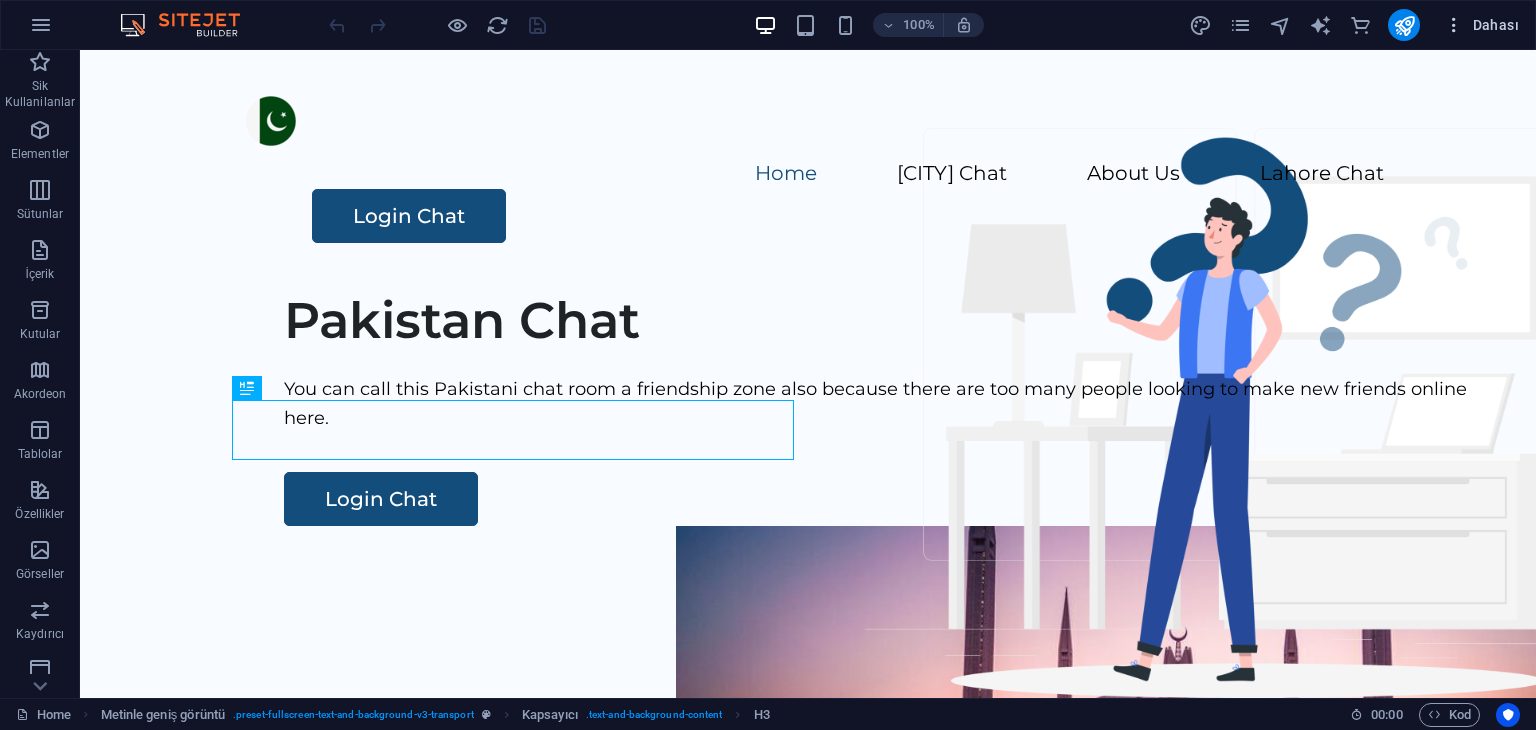 click on "Dahası" at bounding box center (1481, 25) 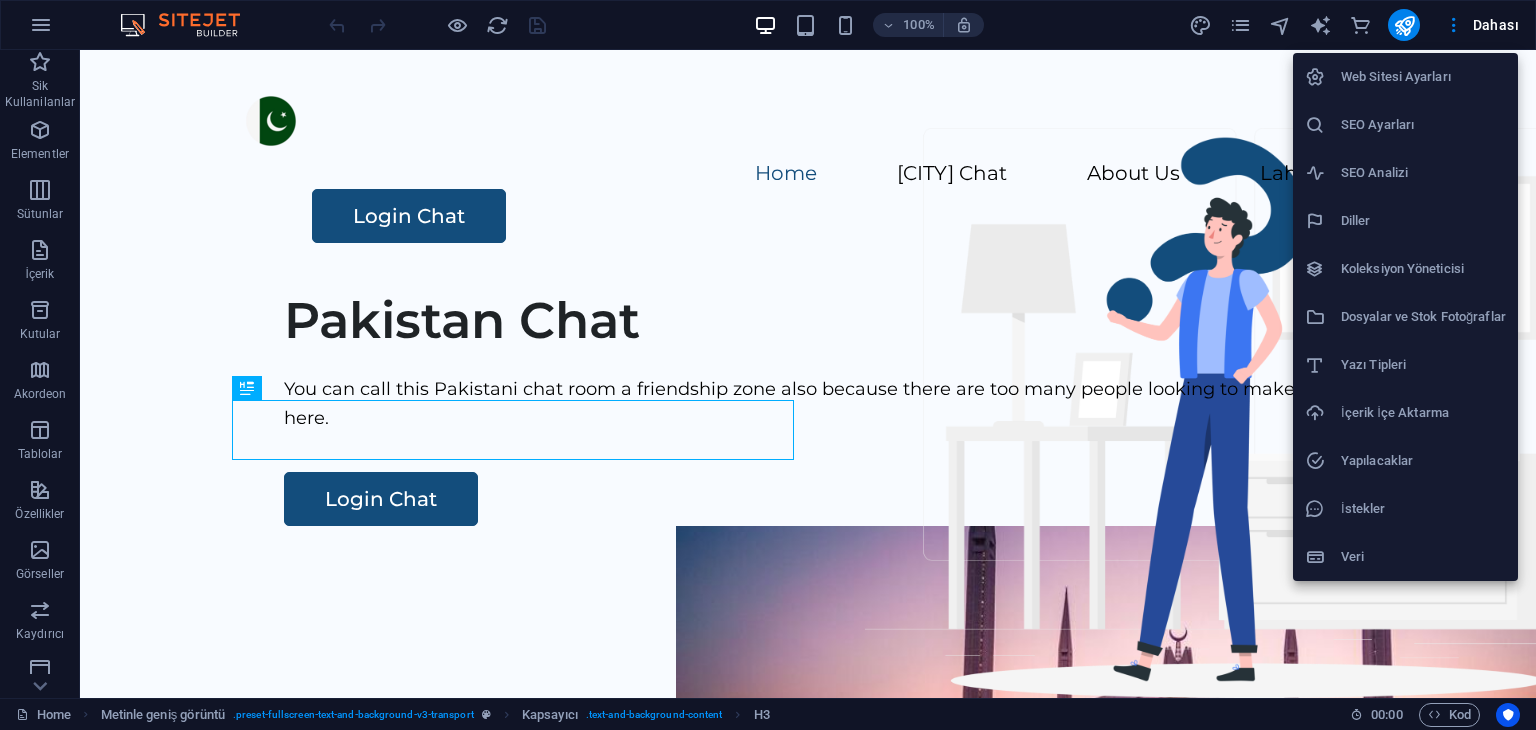 click on "Web Sitesi Ayarları" at bounding box center [1423, 77] 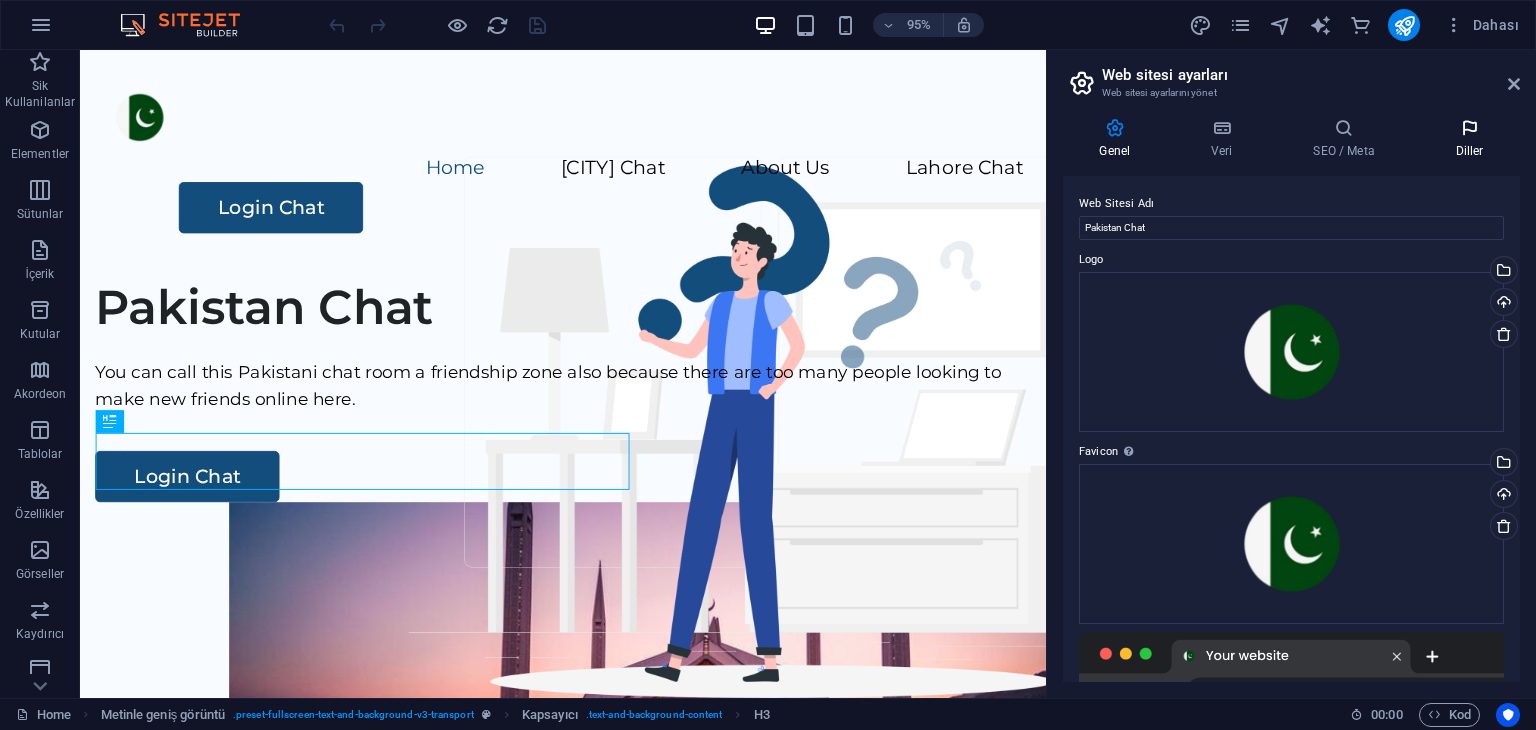 click at bounding box center [1469, 128] 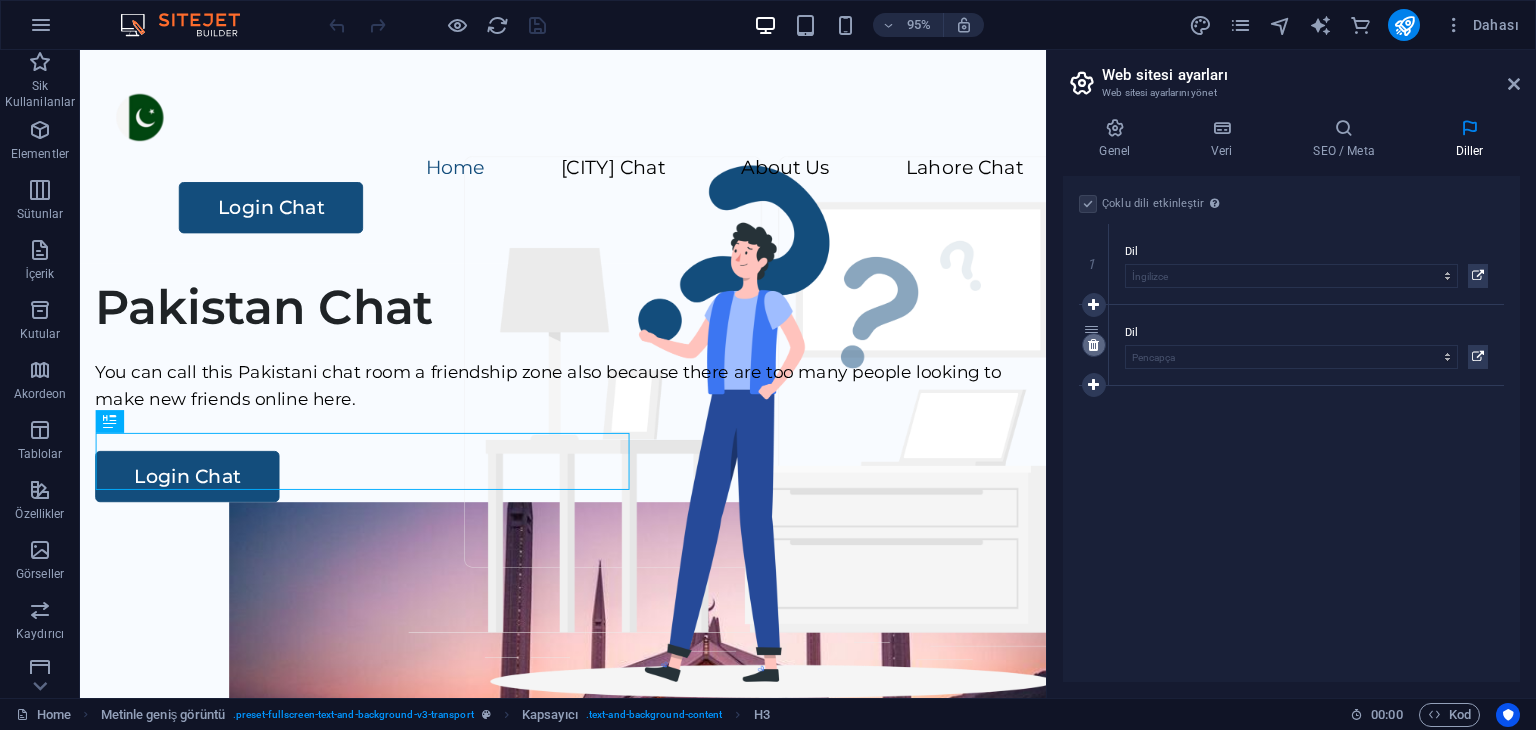 click at bounding box center (1093, 345) 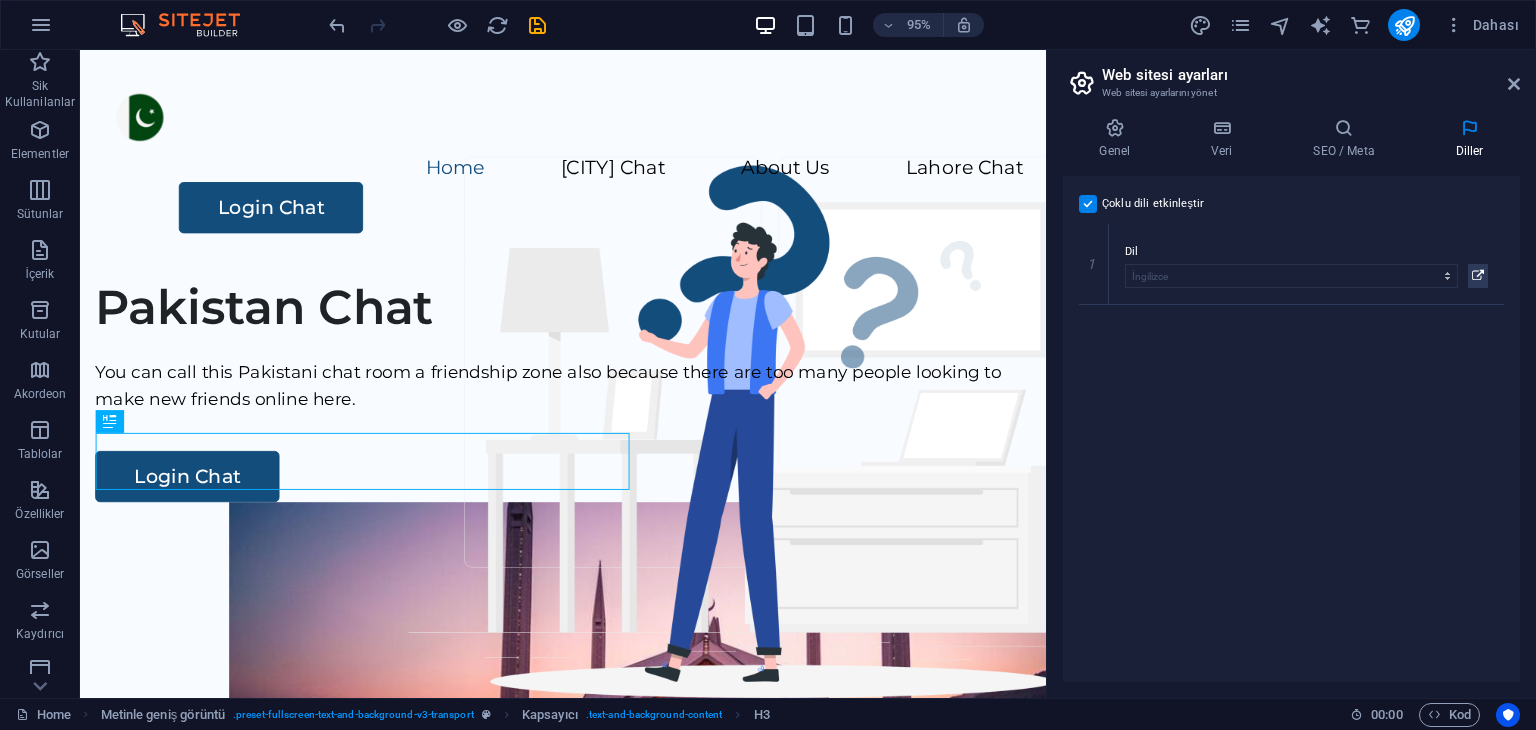 click at bounding box center (1088, 204) 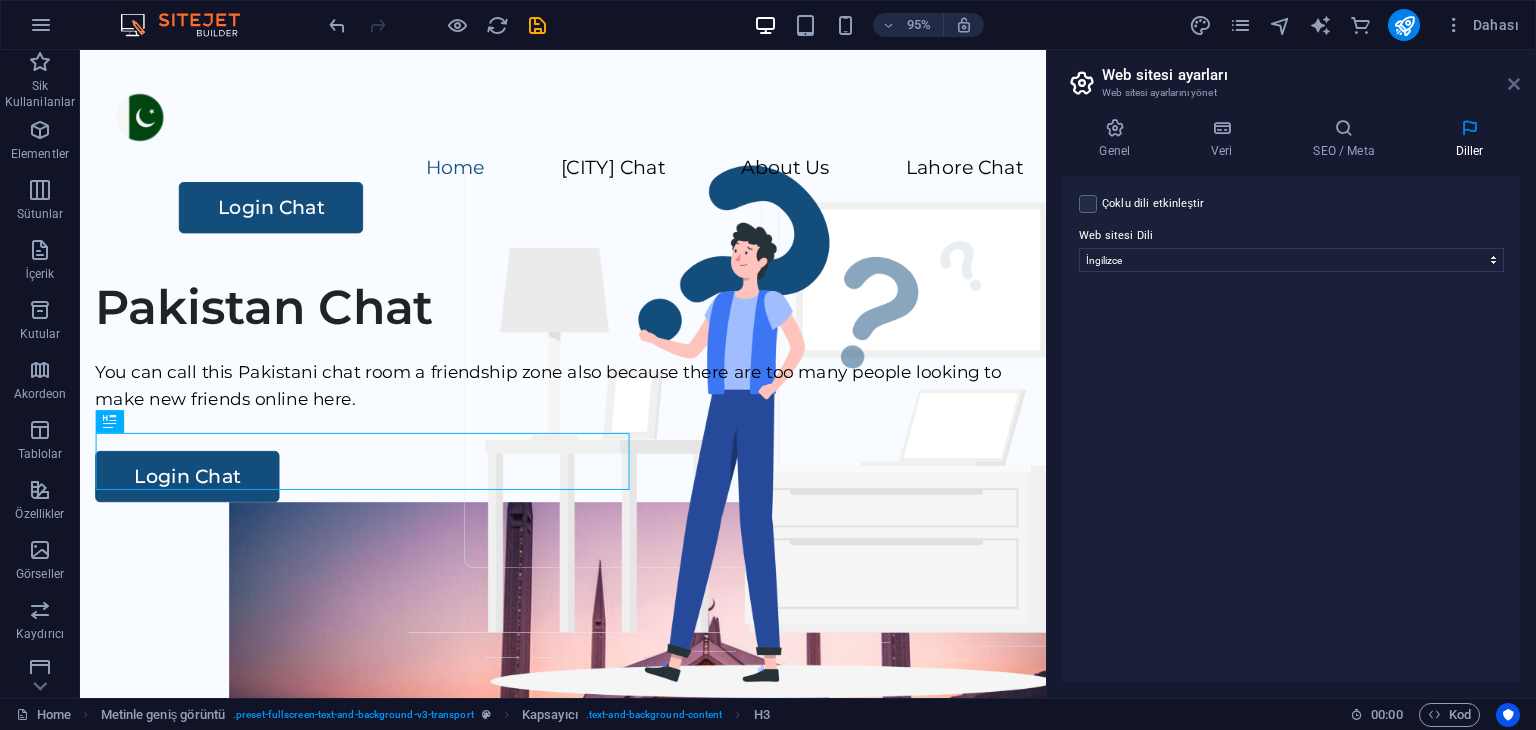 drag, startPoint x: 1510, startPoint y: 77, endPoint x: 1398, endPoint y: 4, distance: 133.68994 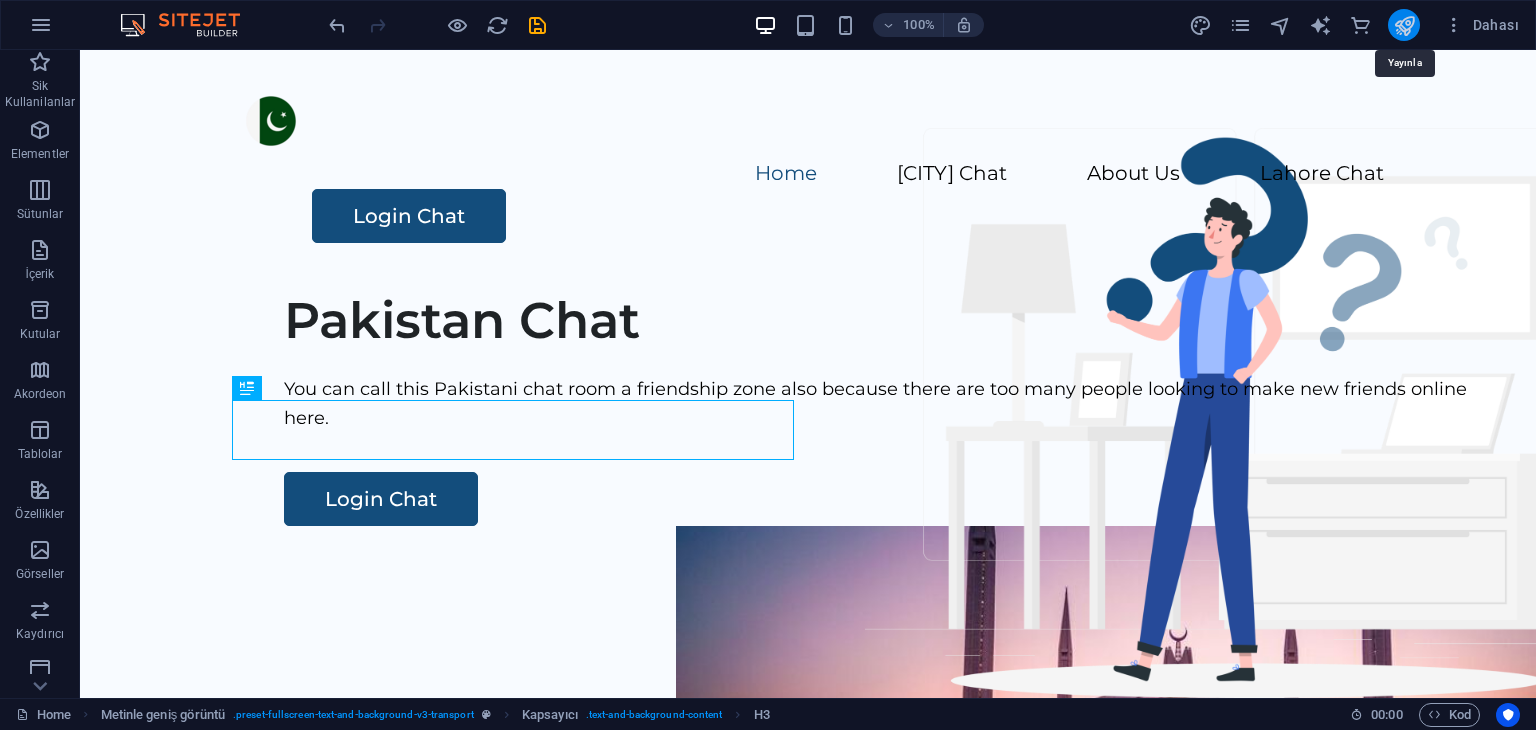click at bounding box center (1404, 25) 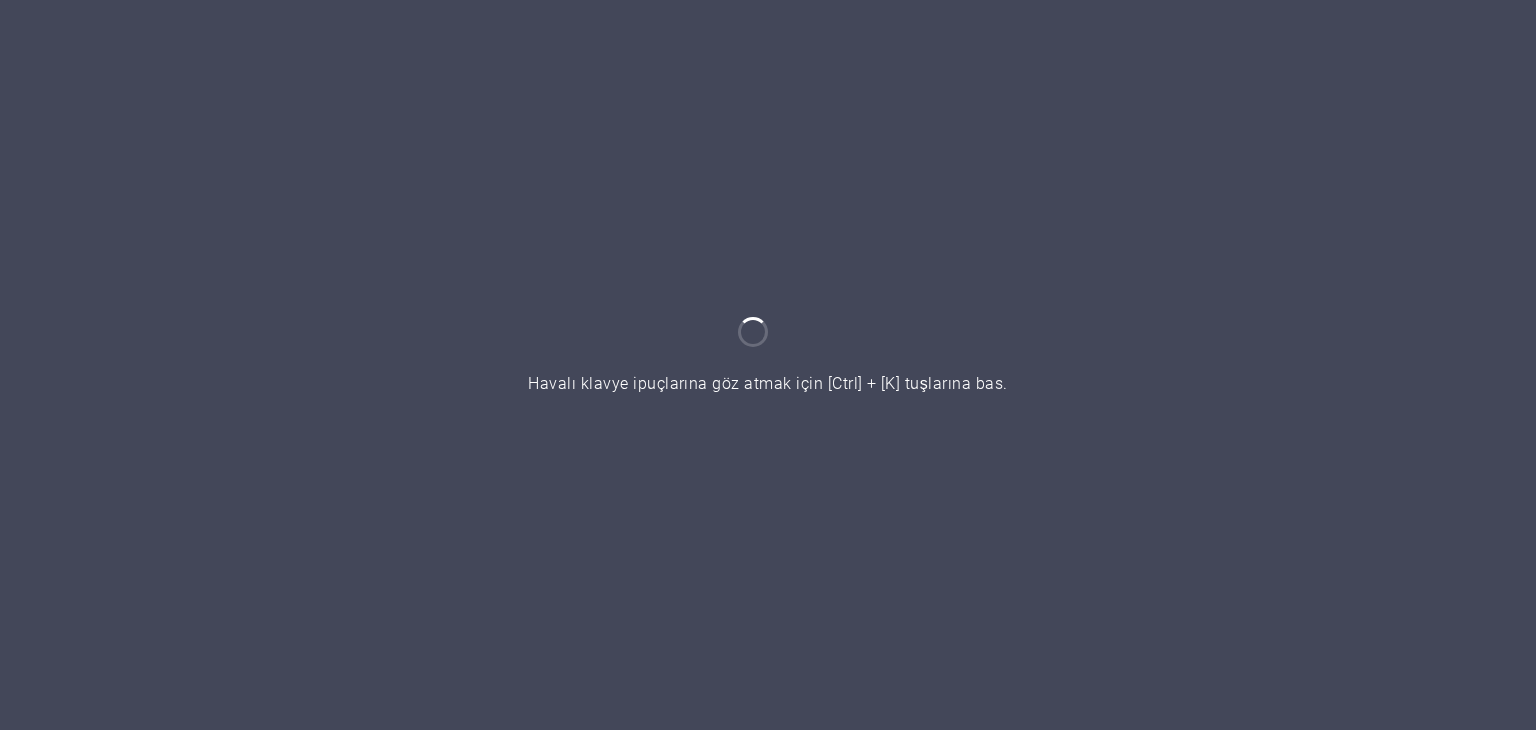 scroll, scrollTop: 0, scrollLeft: 0, axis: both 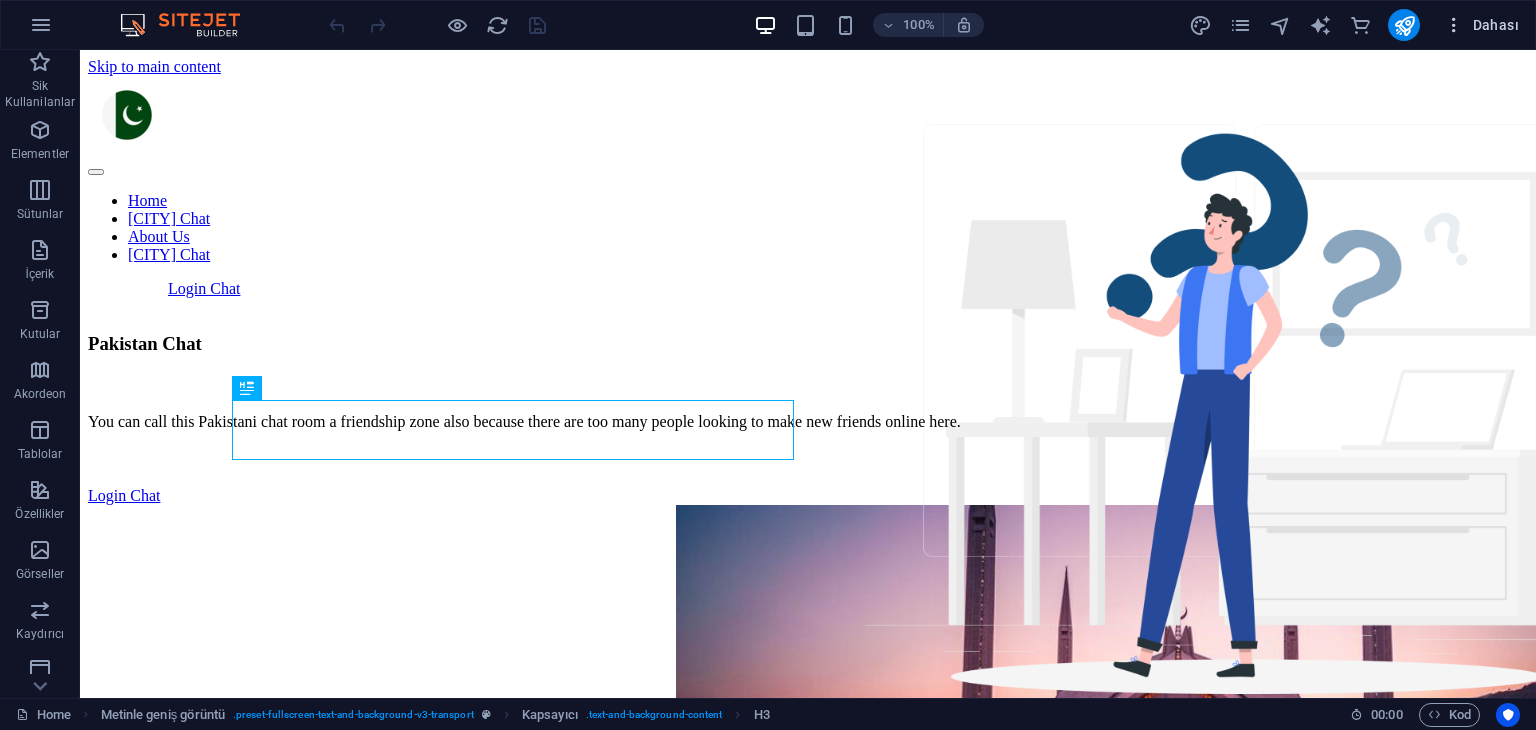 click on "Dahası" at bounding box center (1481, 25) 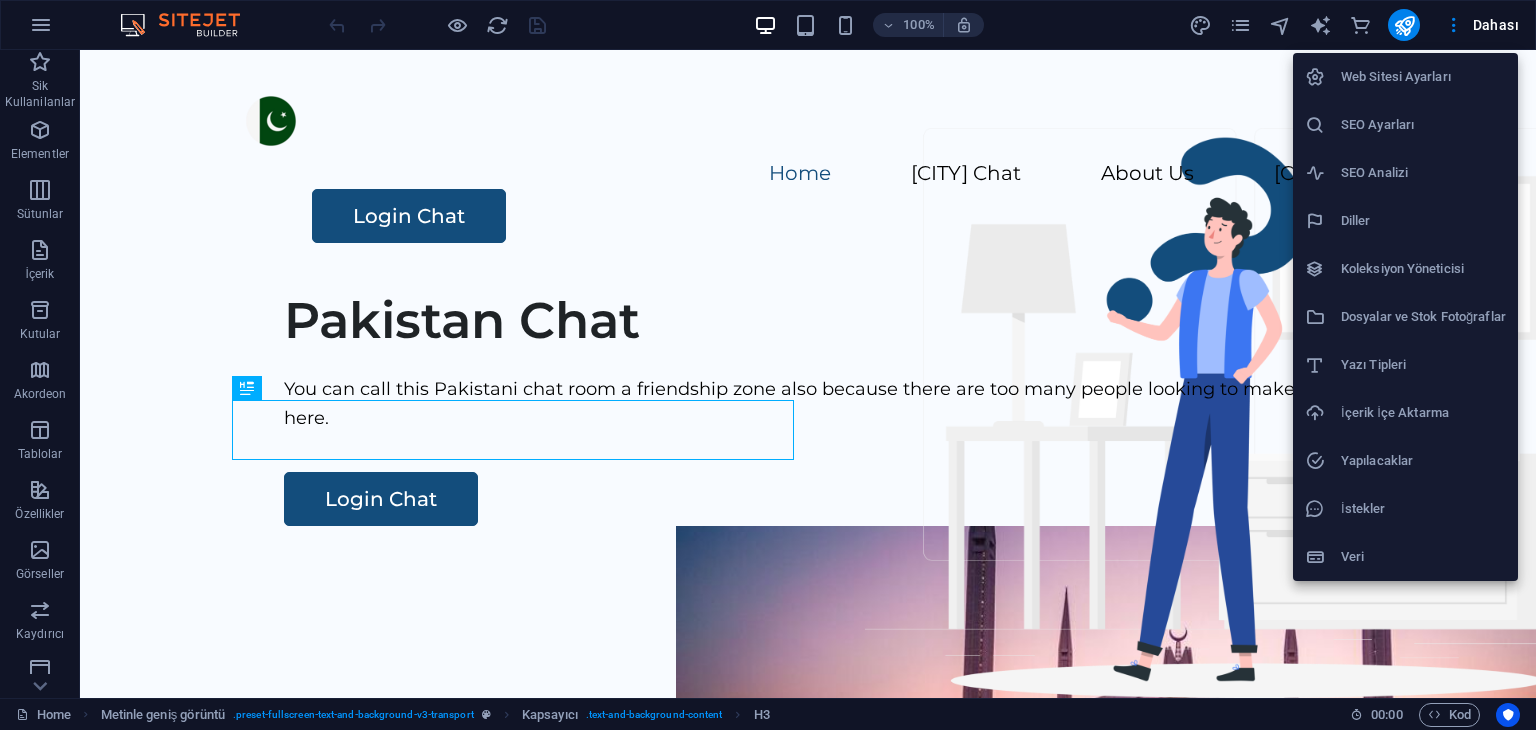 click on "Web Sitesi Ayarları" at bounding box center (1423, 77) 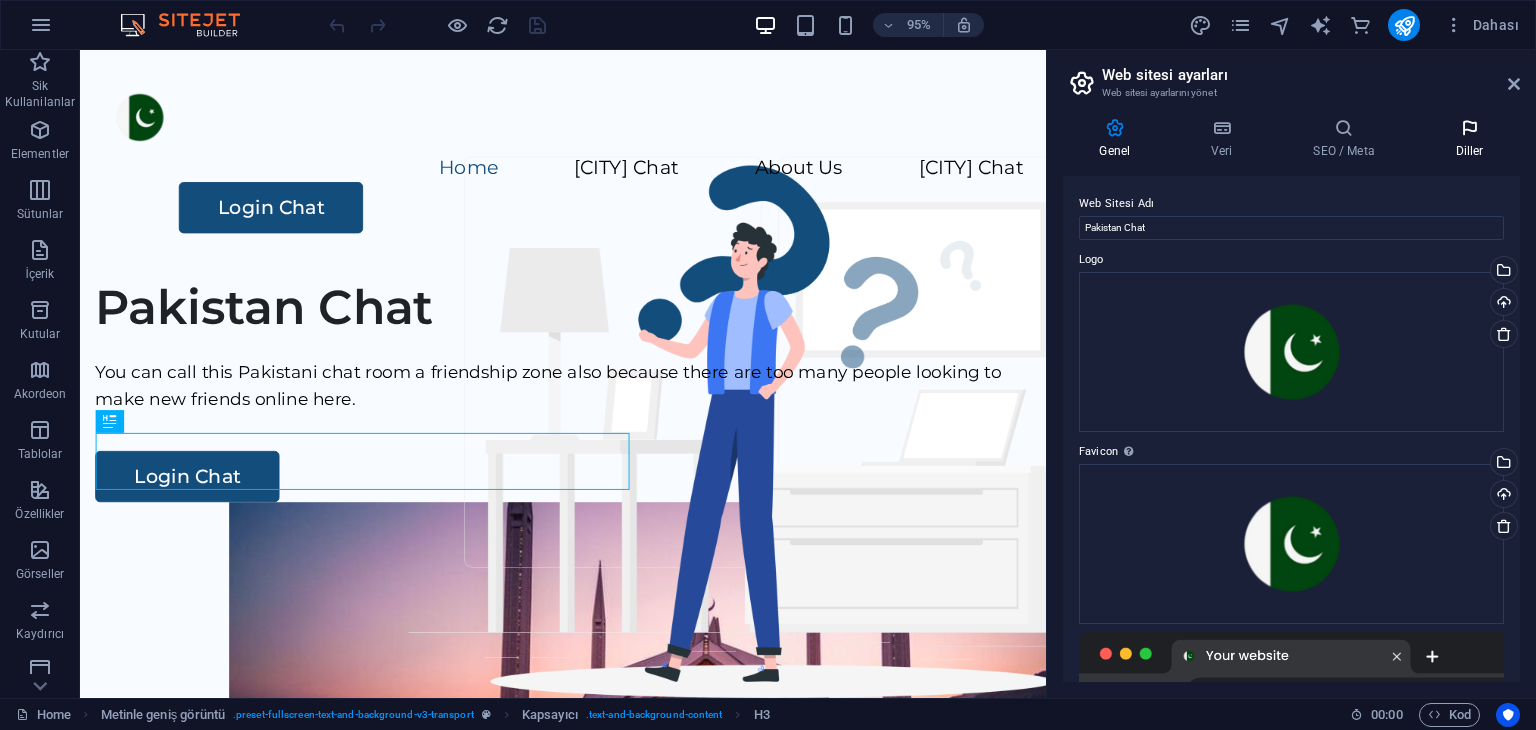 click at bounding box center [1469, 128] 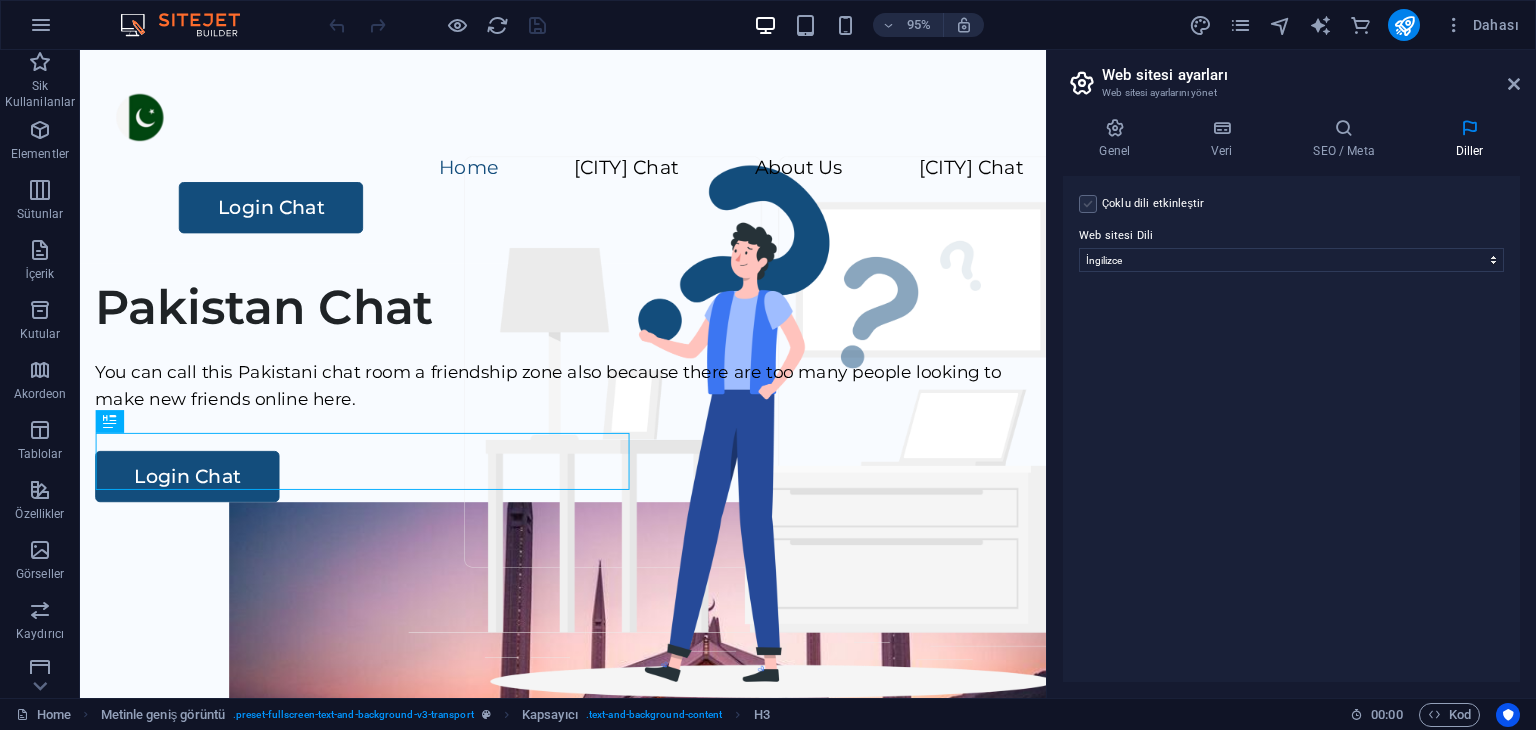 click at bounding box center [1088, 204] 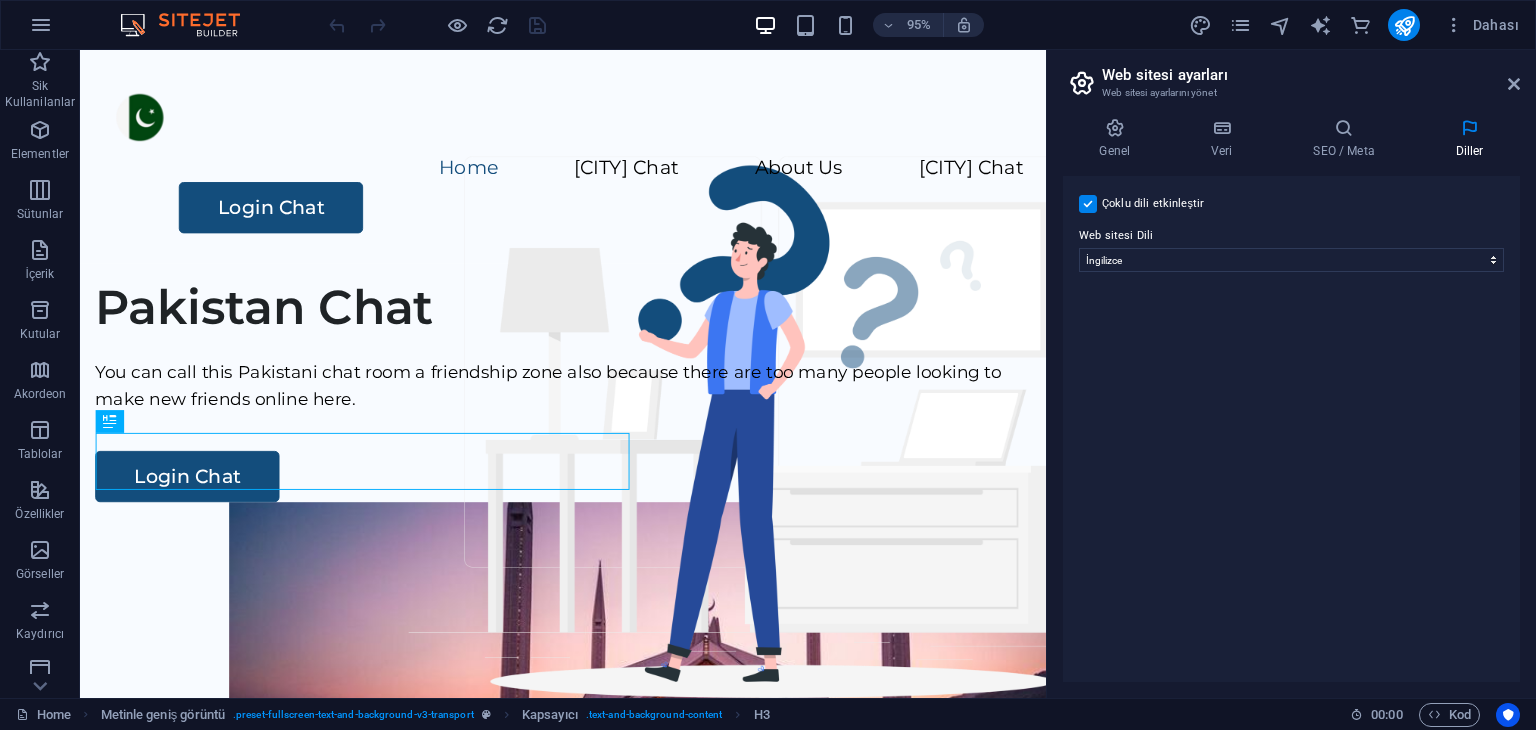 select 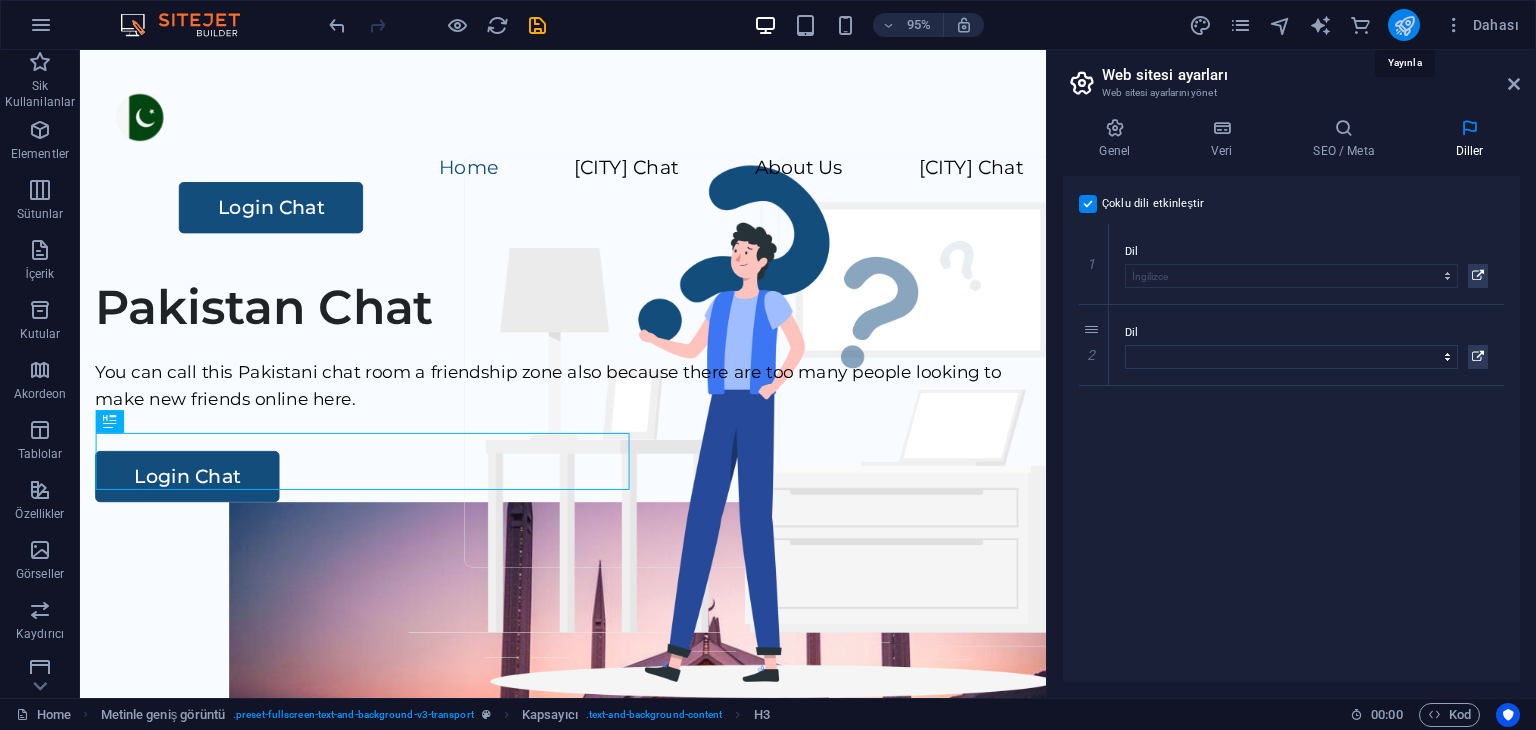 click at bounding box center (1404, 25) 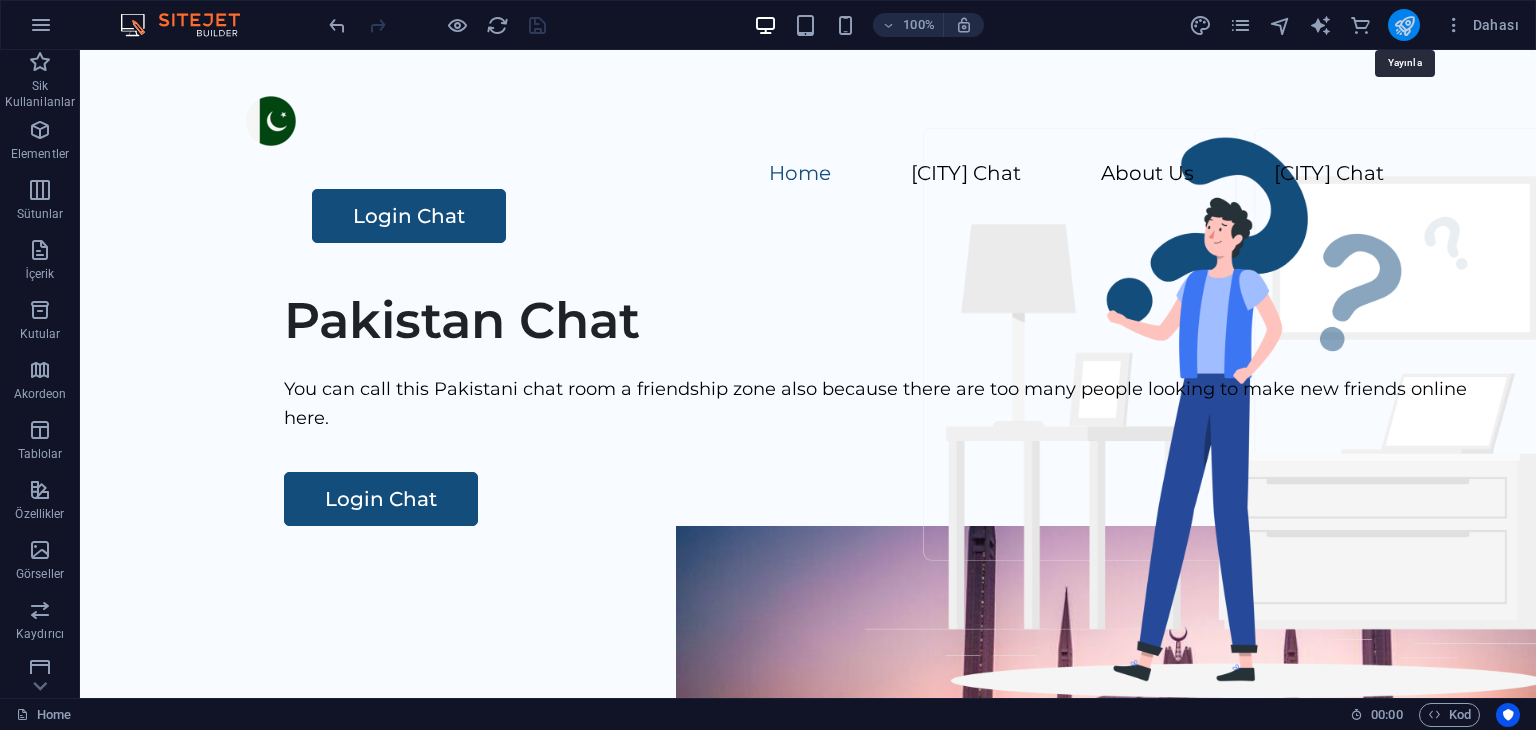 click at bounding box center [1404, 25] 